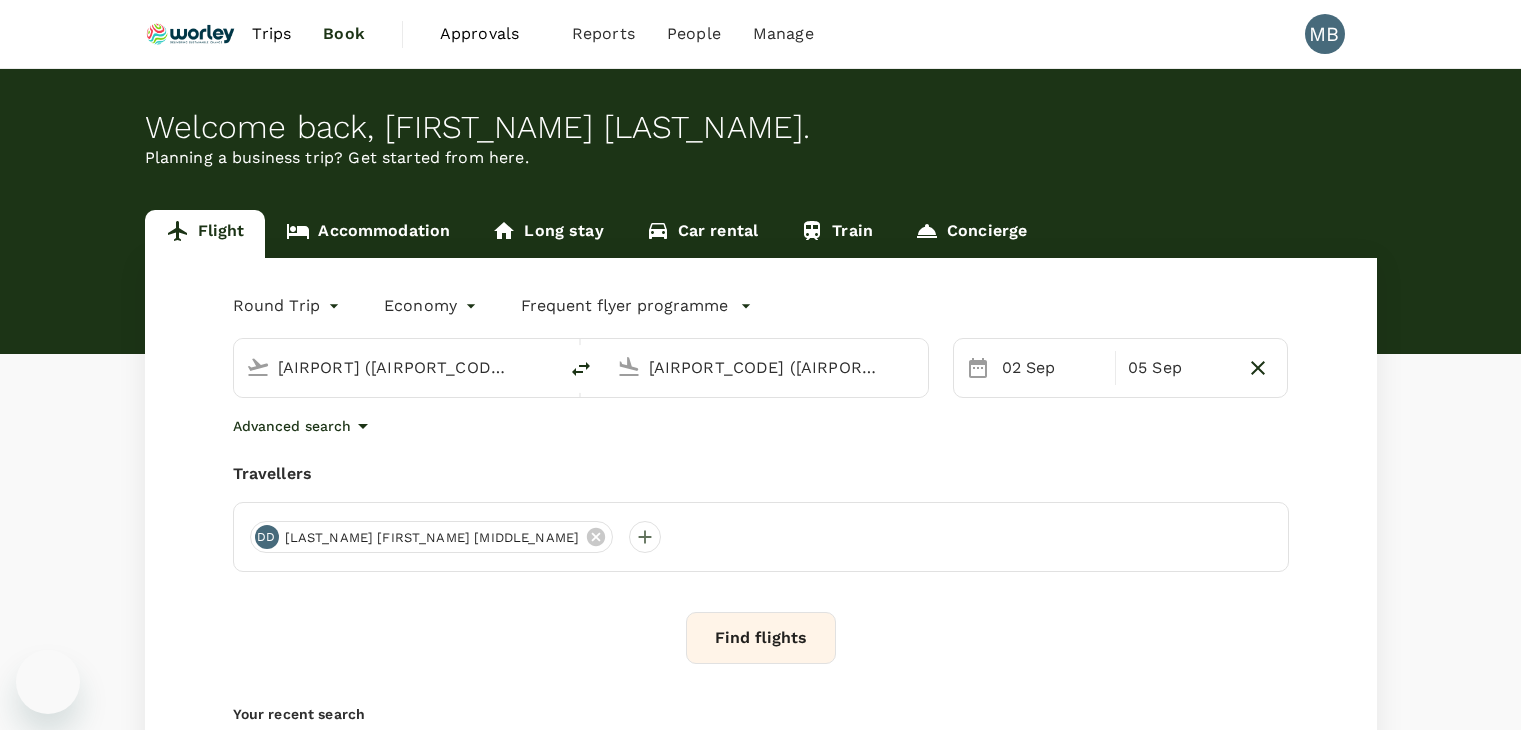 scroll, scrollTop: 0, scrollLeft: 0, axis: both 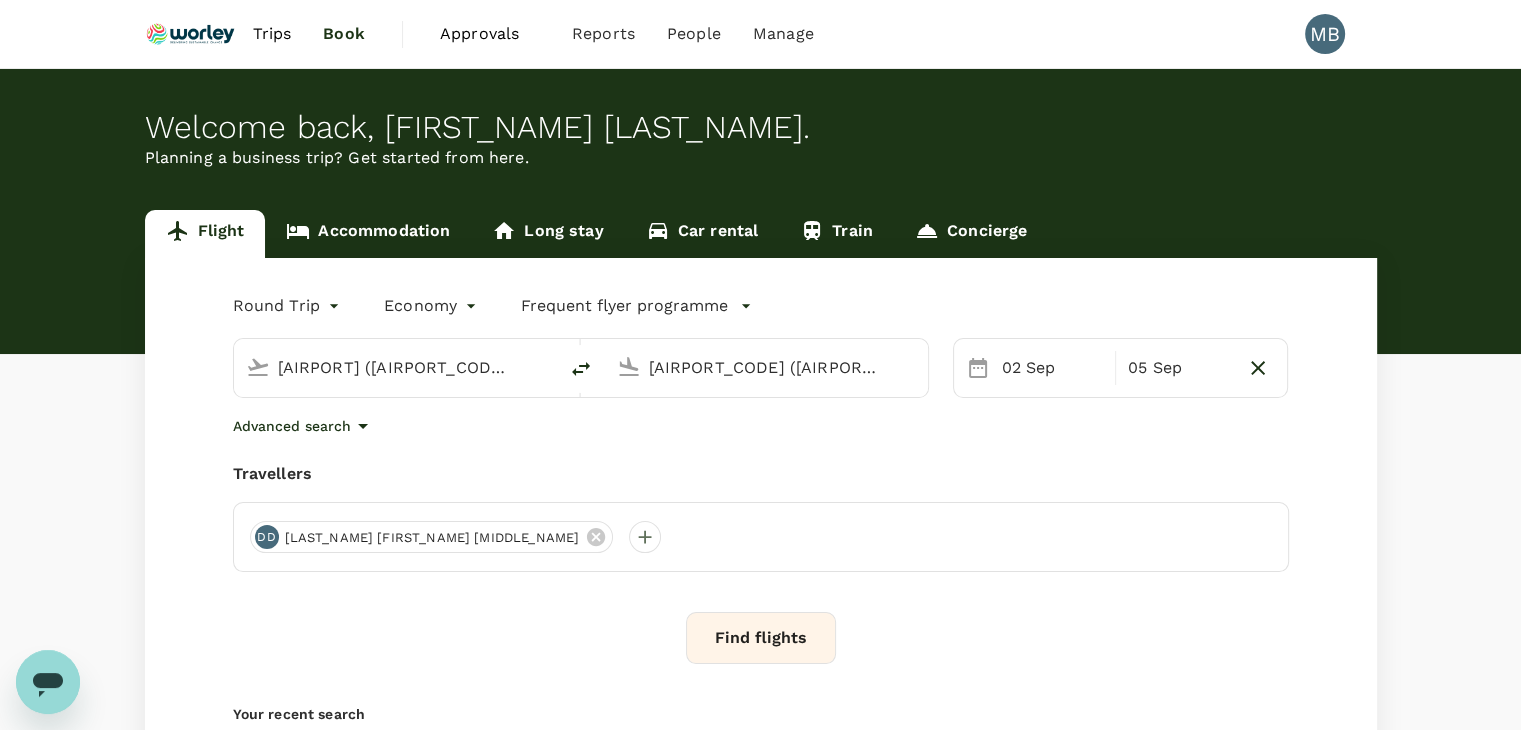 click on "Accommodation" at bounding box center [368, 234] 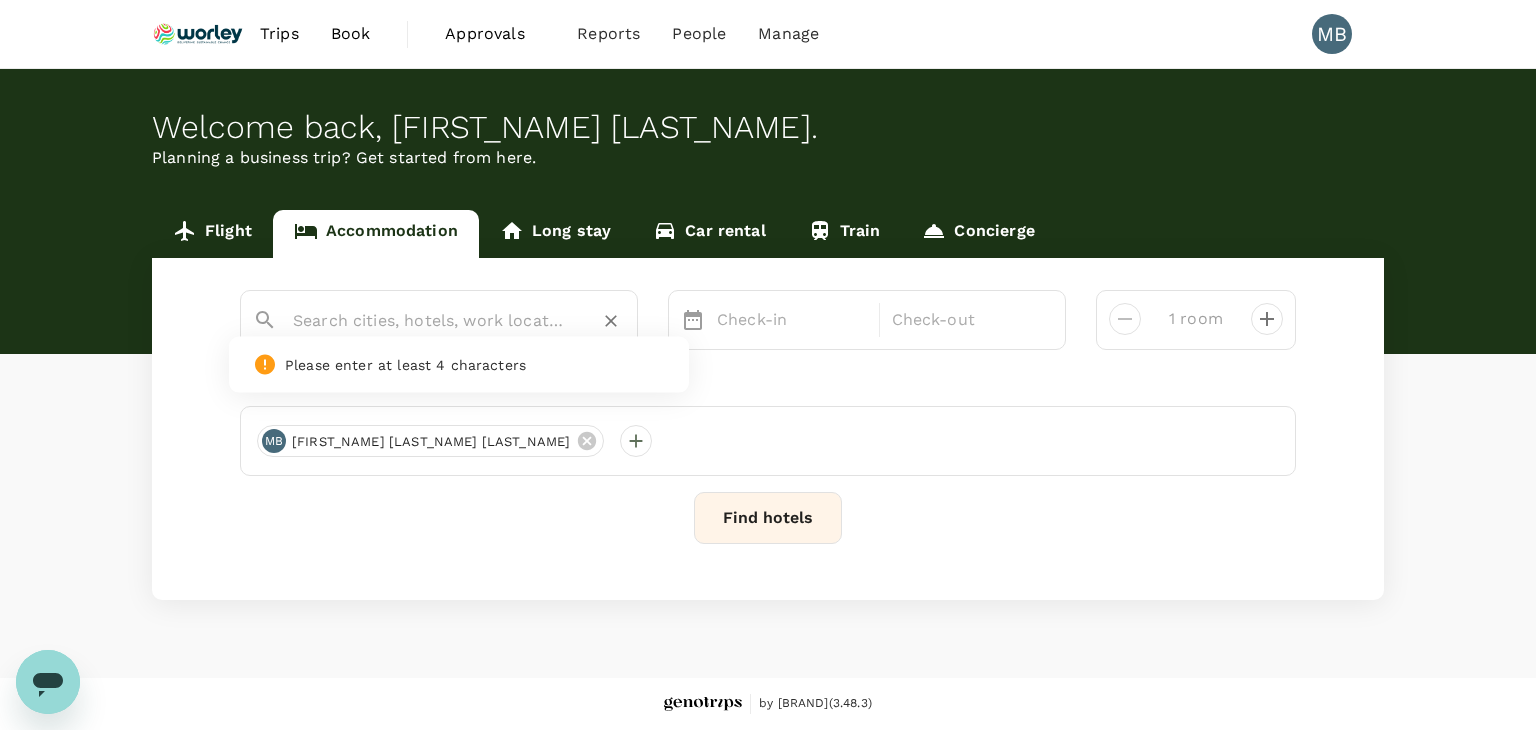 click at bounding box center [431, 320] 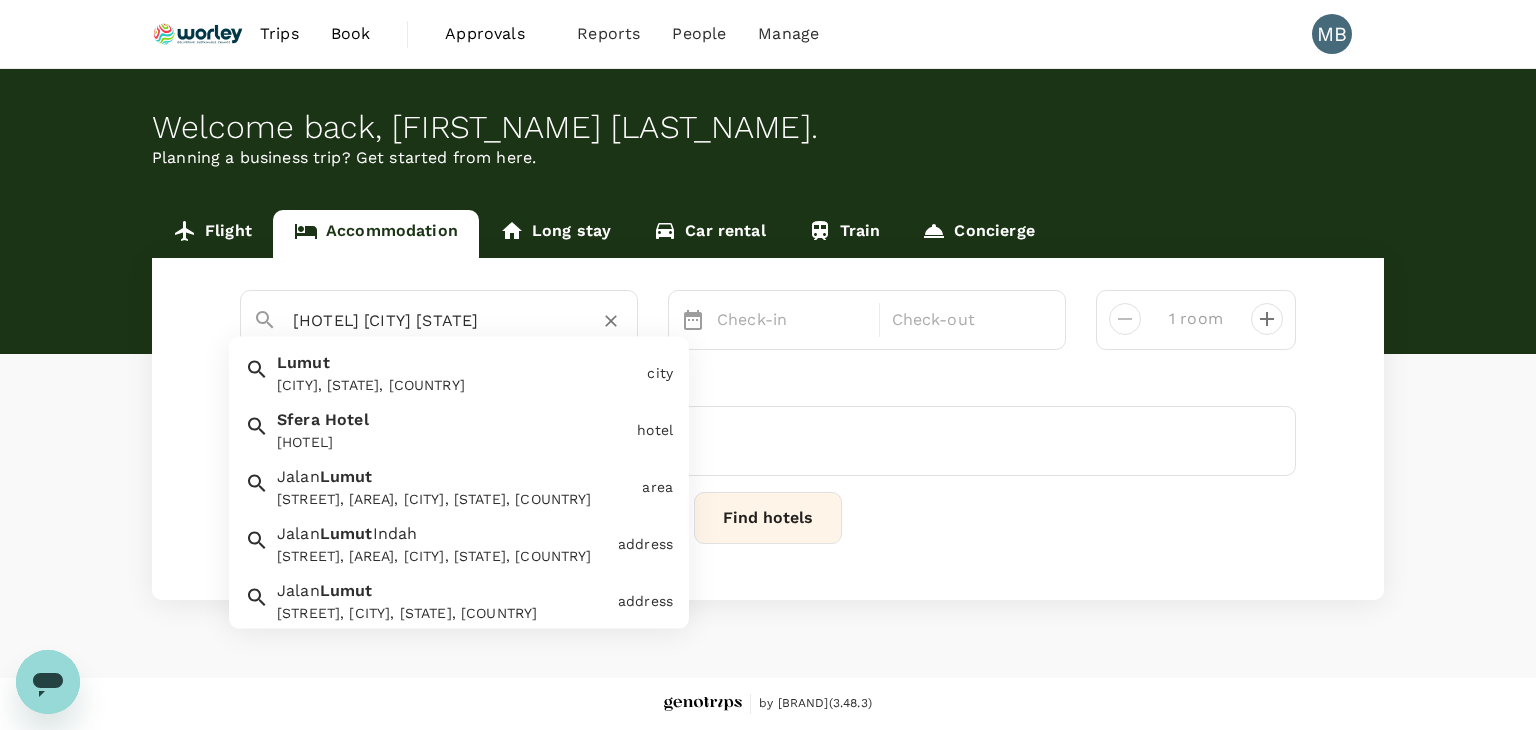 click on "Sfera   Hotel Sfera Hotel" at bounding box center (449, 426) 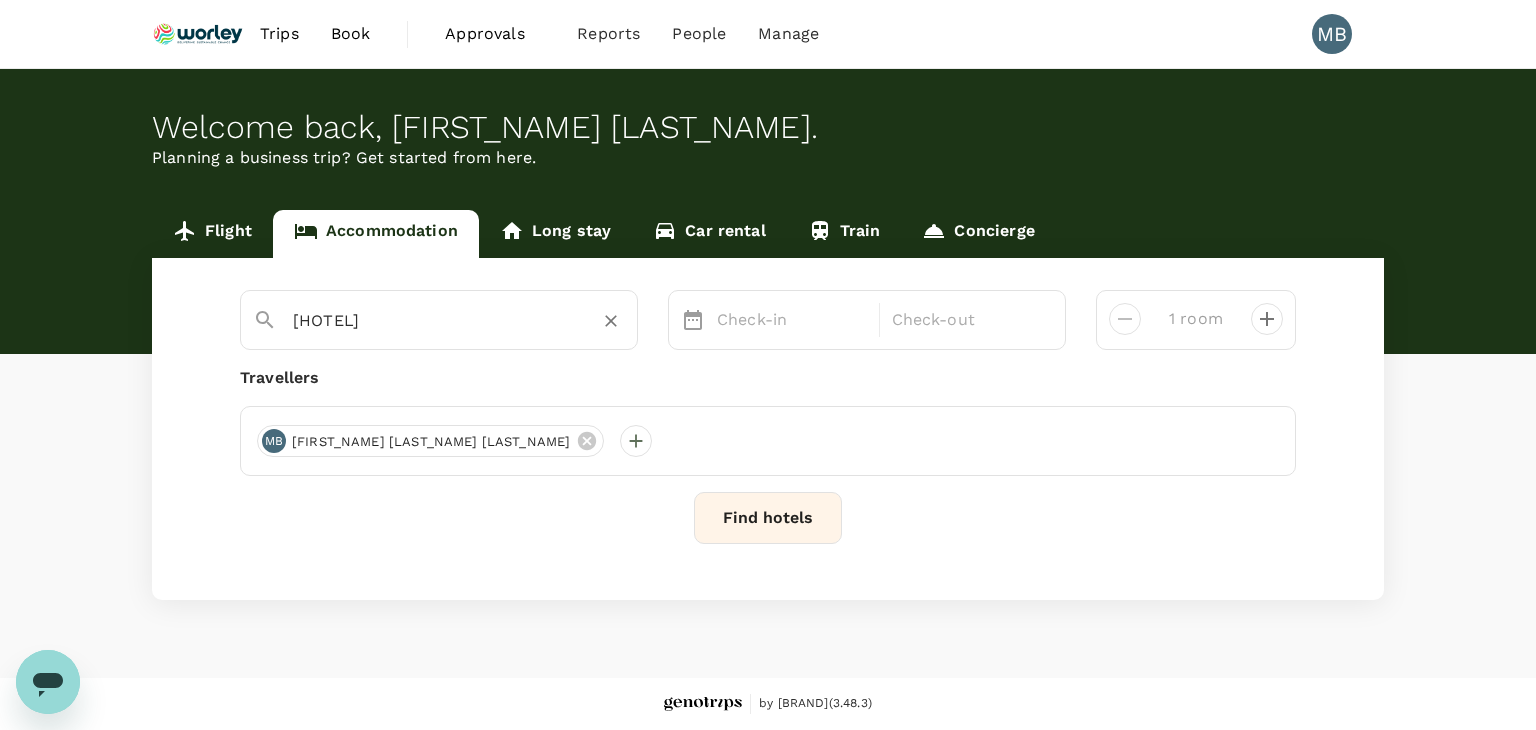 type on "Sfera Hotel" 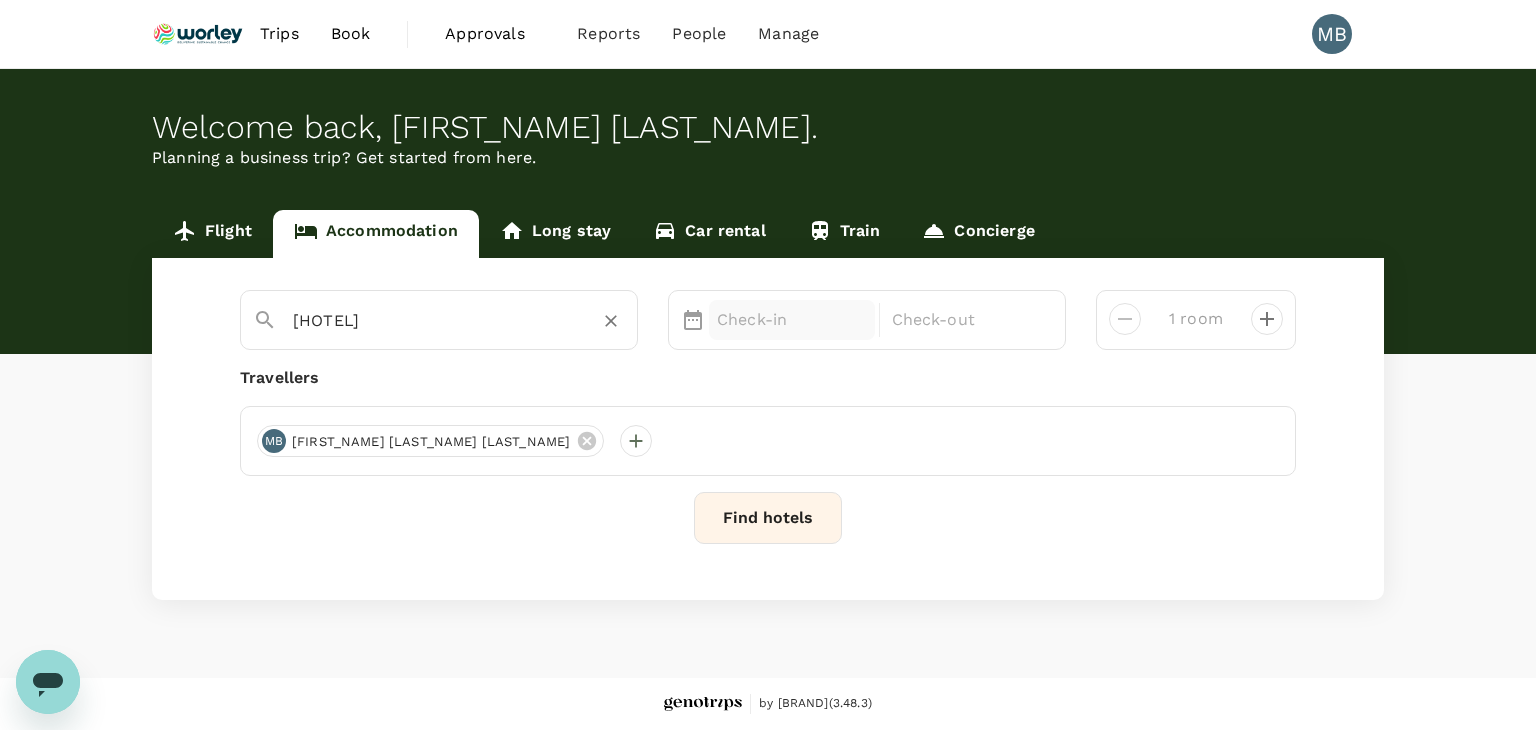 click on "Check-in" at bounding box center (792, 320) 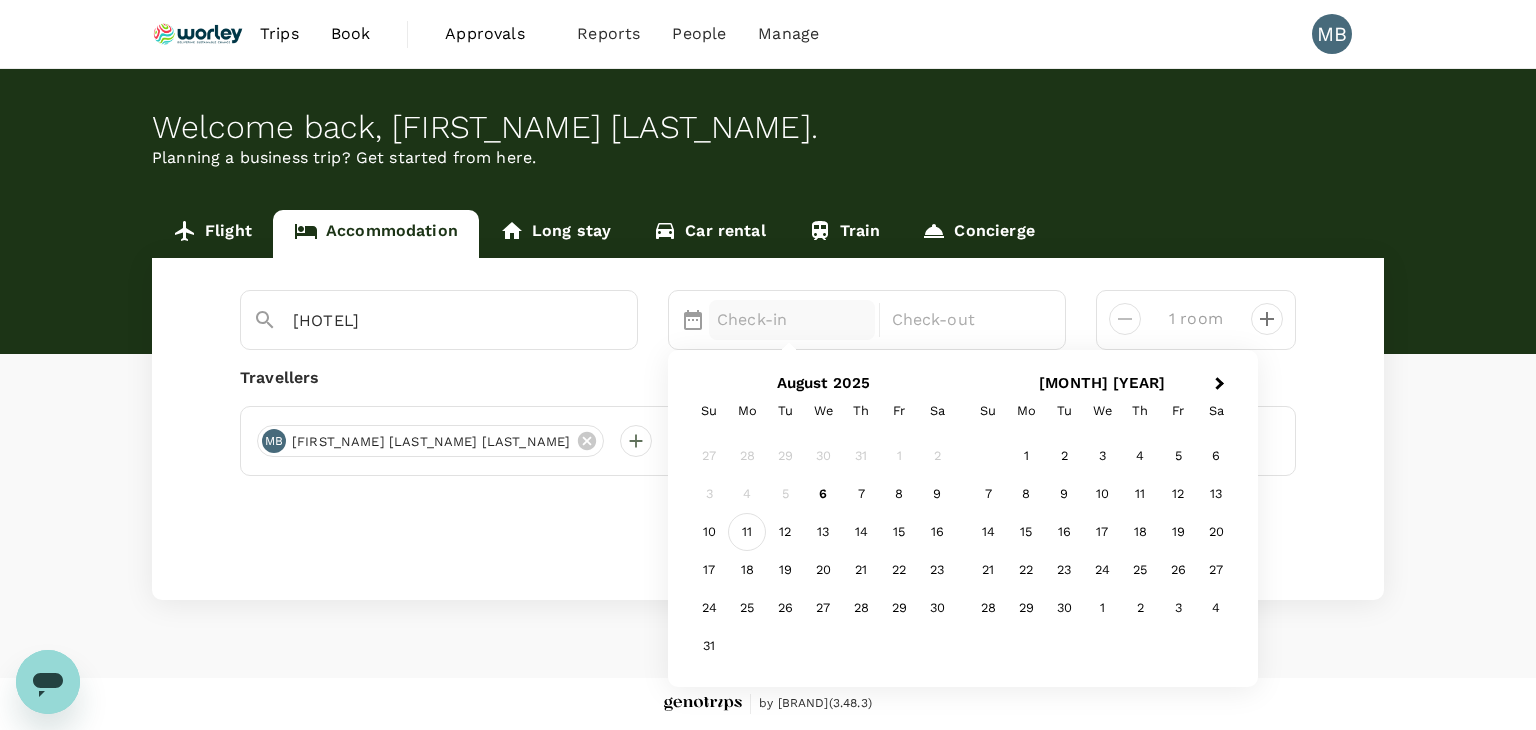 click on "11" at bounding box center [747, 532] 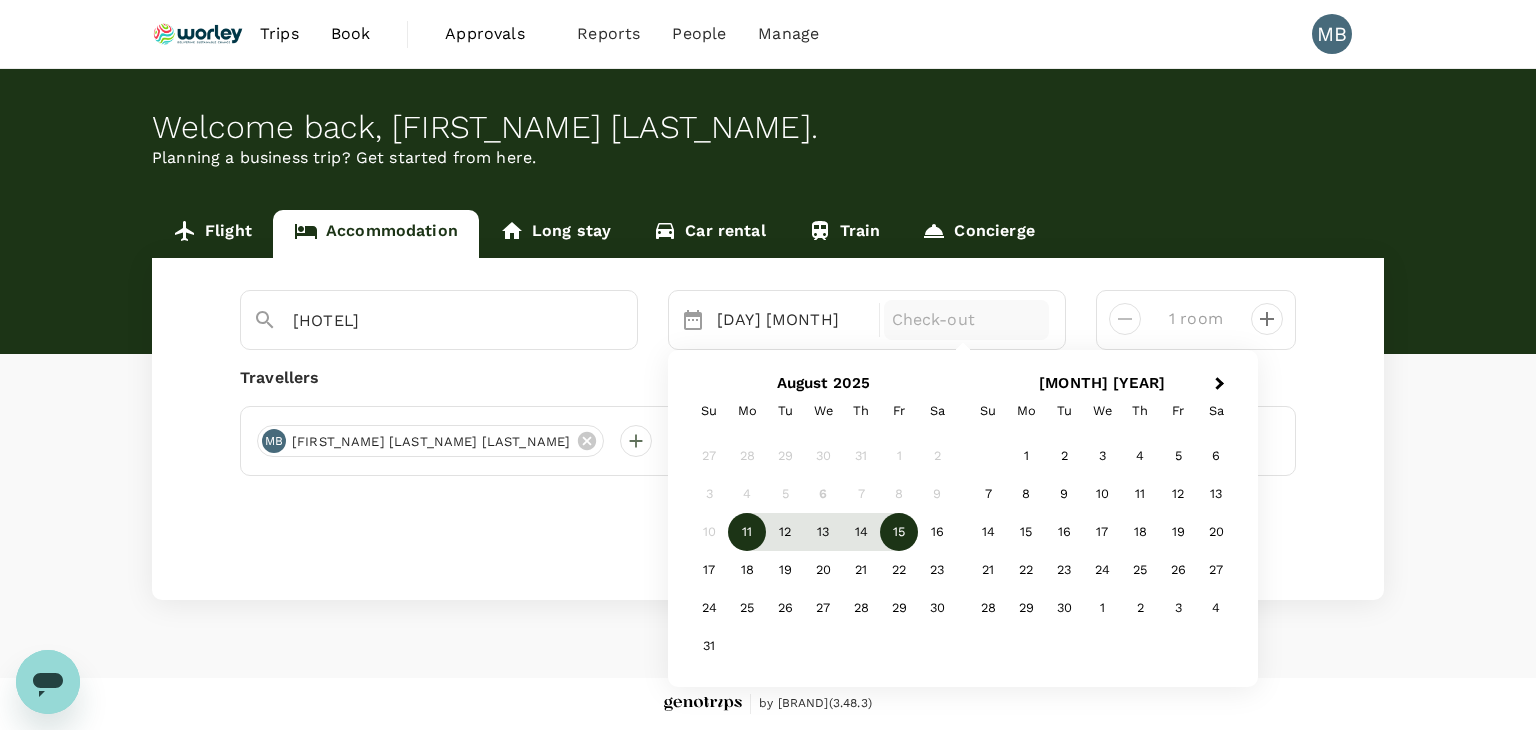 click on "15" at bounding box center [899, 532] 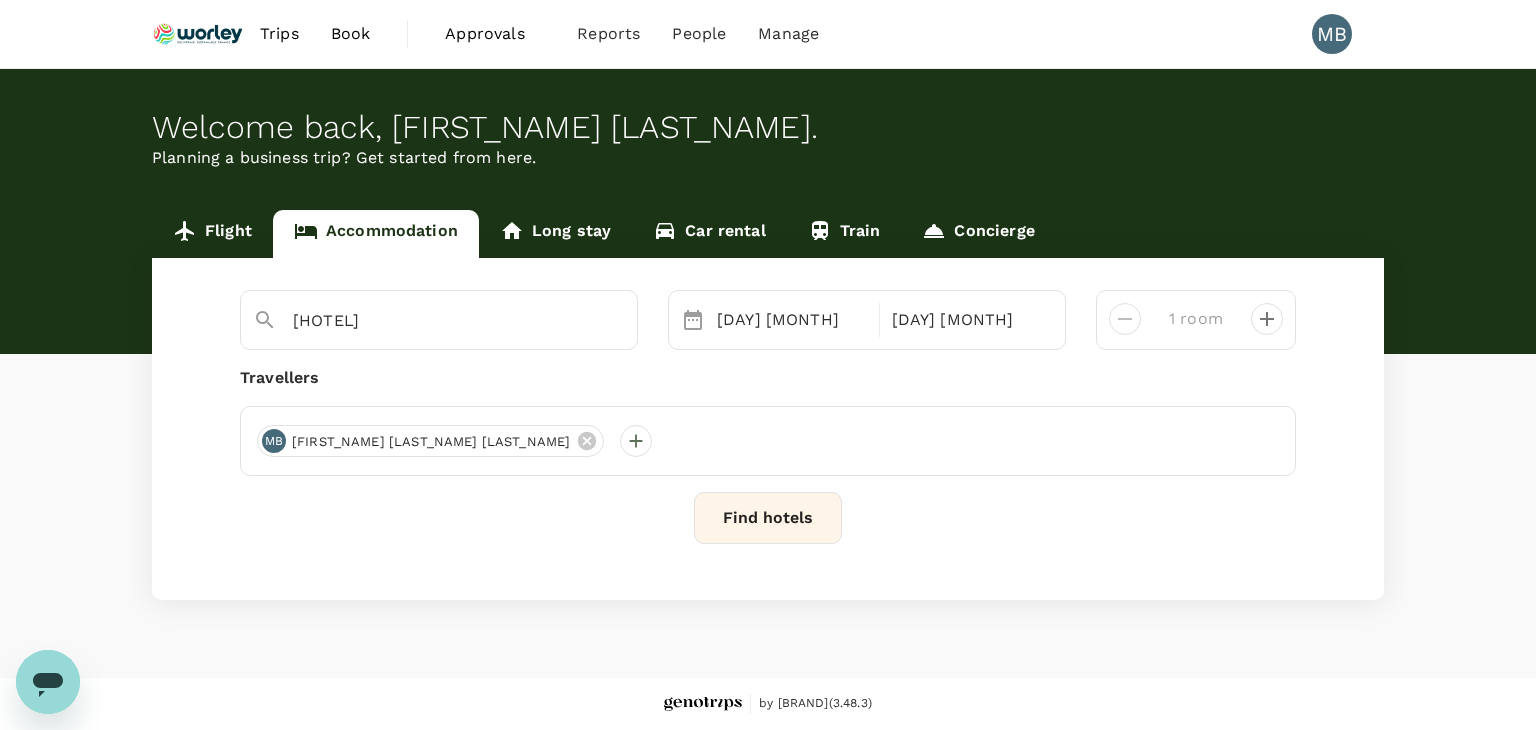 click on "Find hotels" at bounding box center (768, 518) 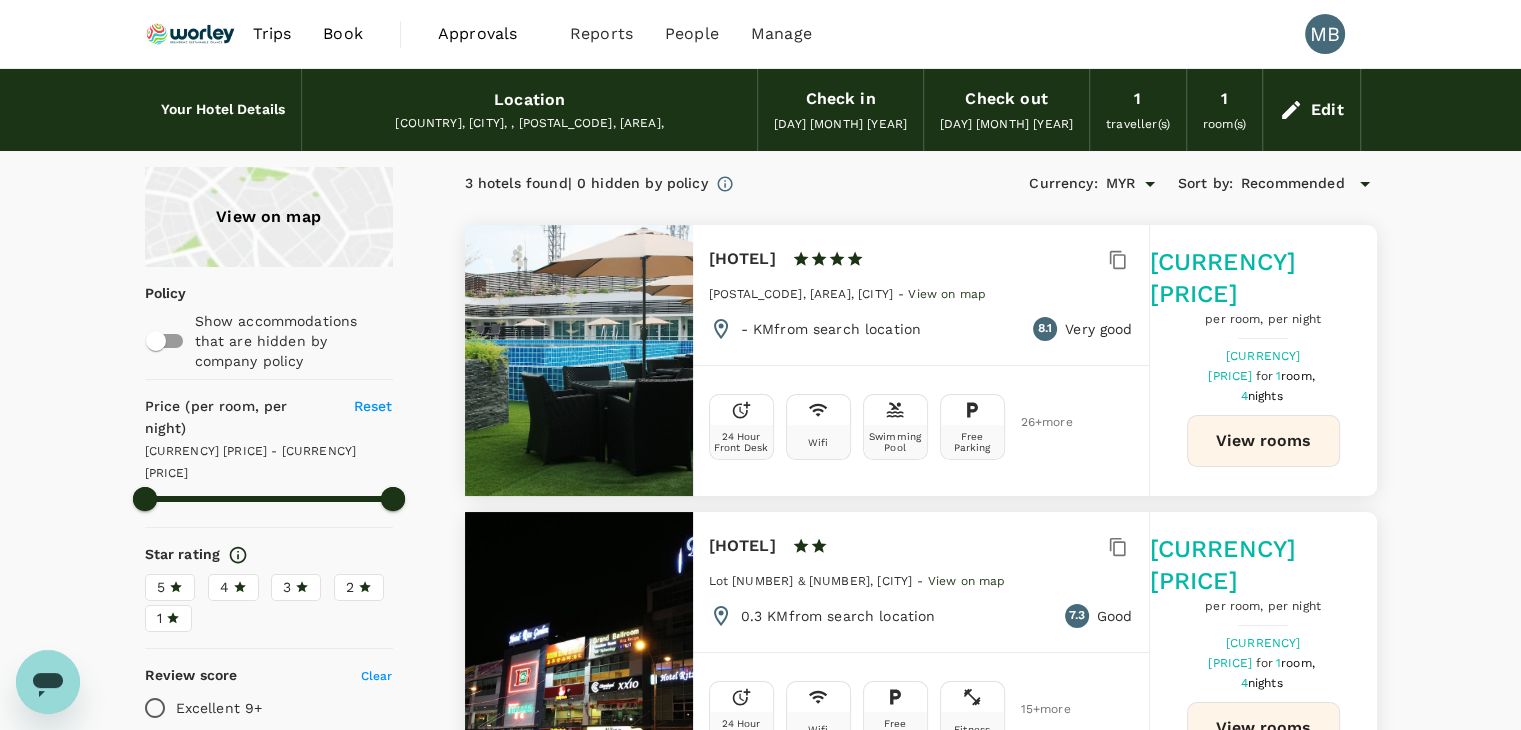 click on "View rooms" at bounding box center [1263, 441] 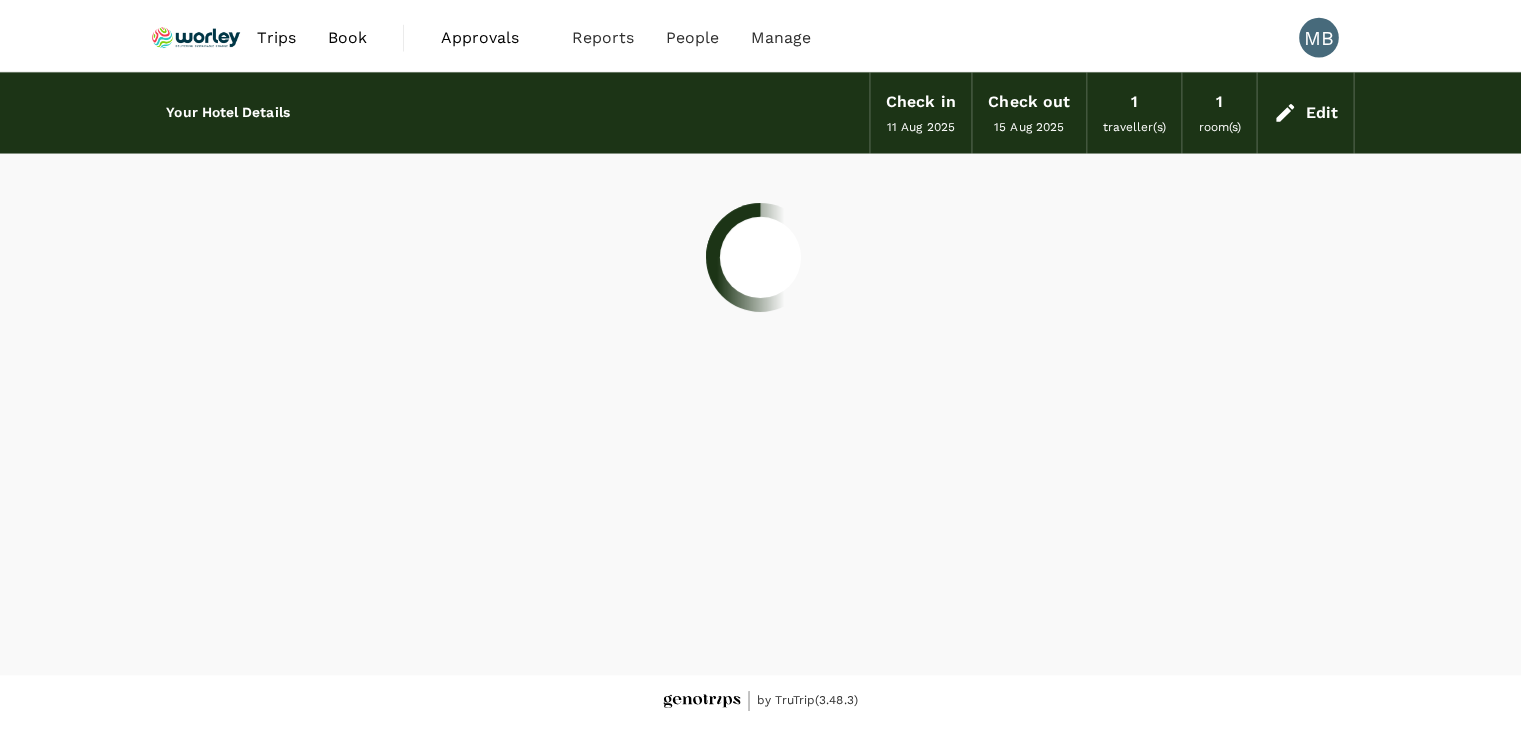 scroll, scrollTop: 0, scrollLeft: 0, axis: both 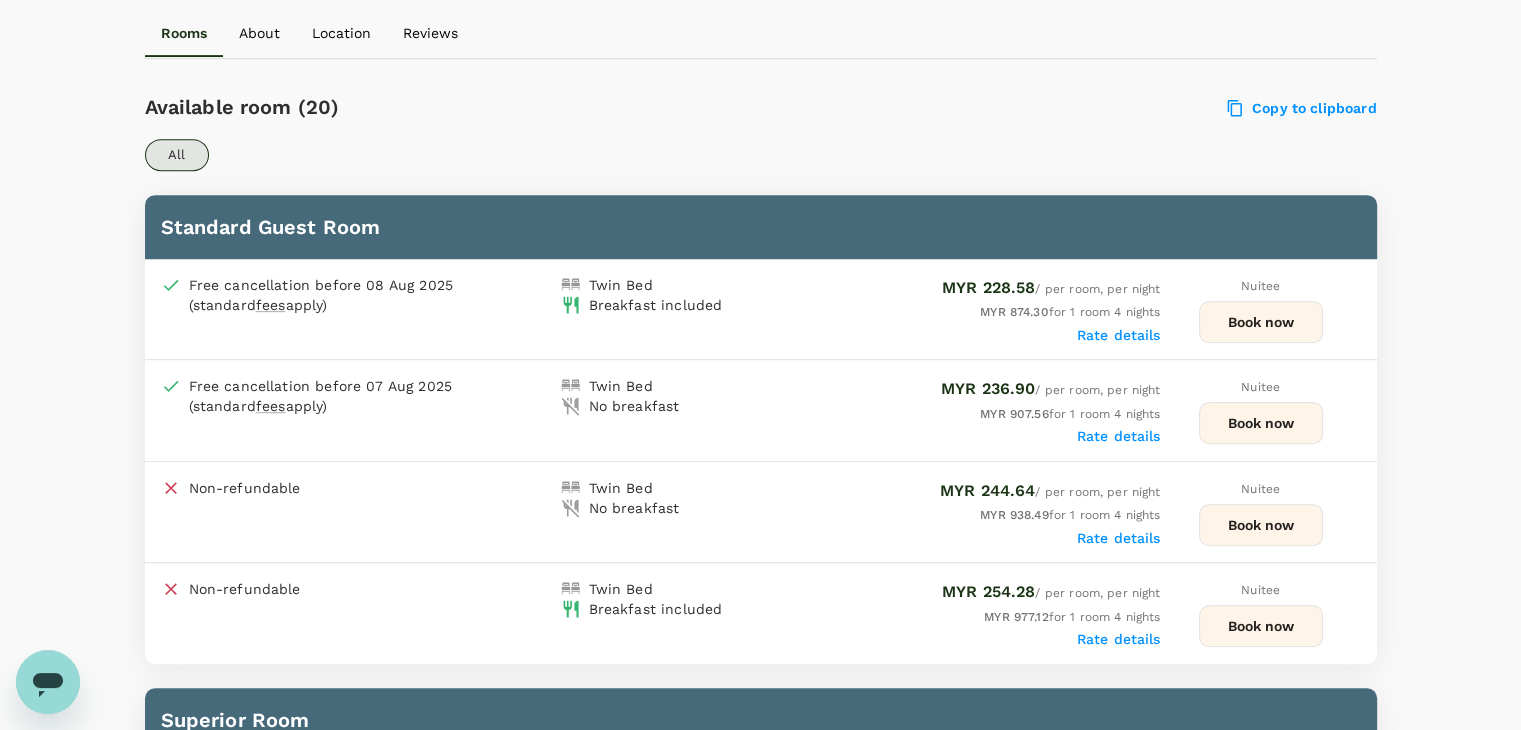 click on "Book now" at bounding box center [1261, 322] 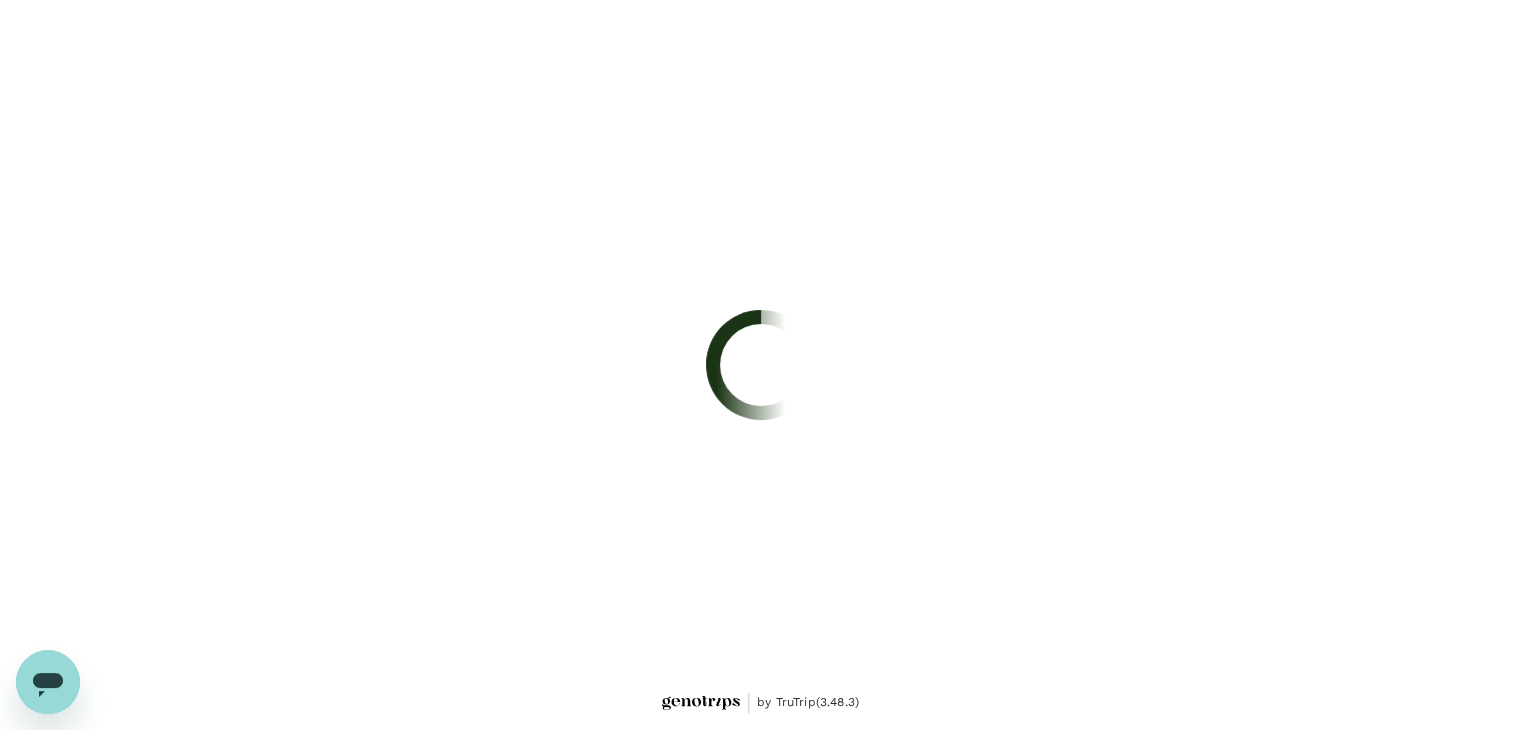 scroll, scrollTop: 0, scrollLeft: 0, axis: both 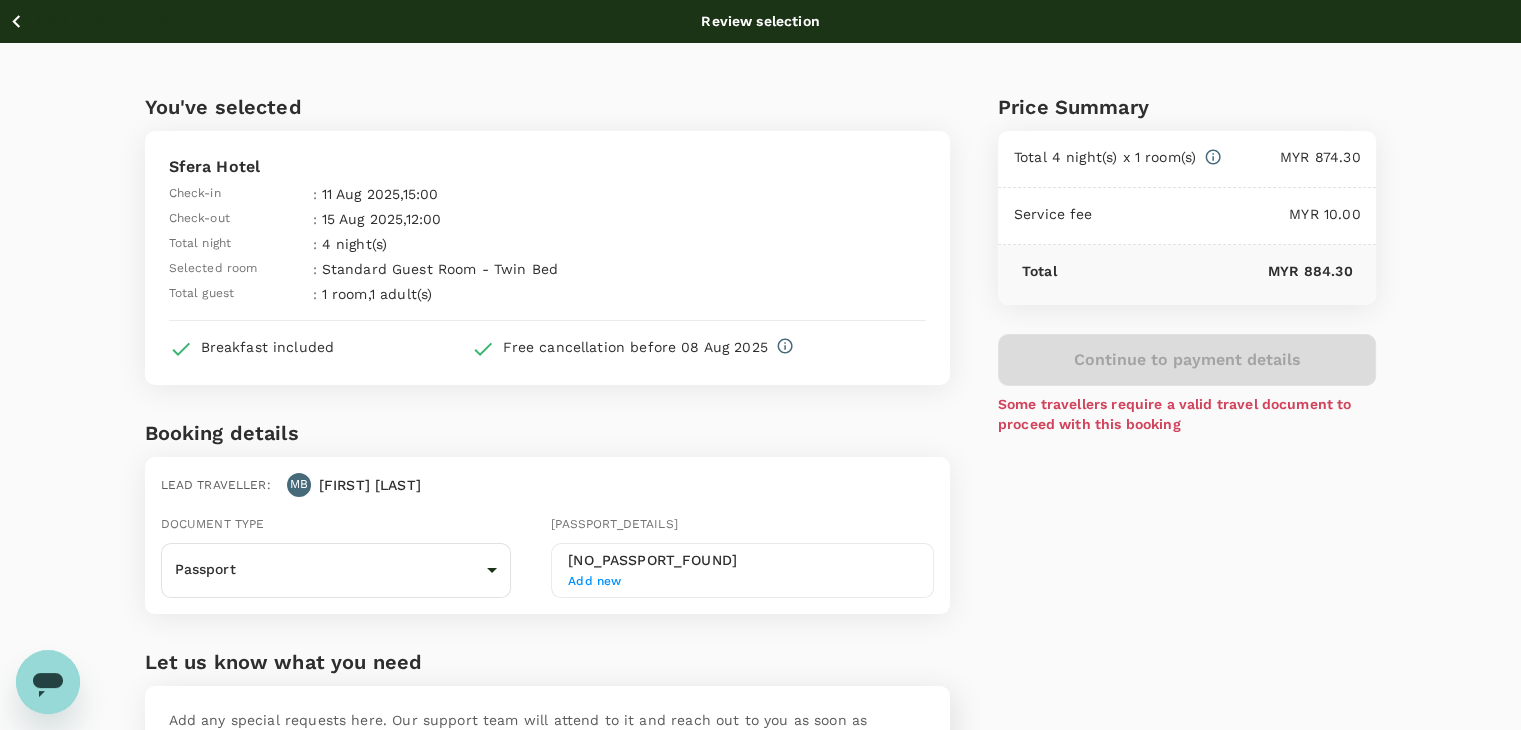 click 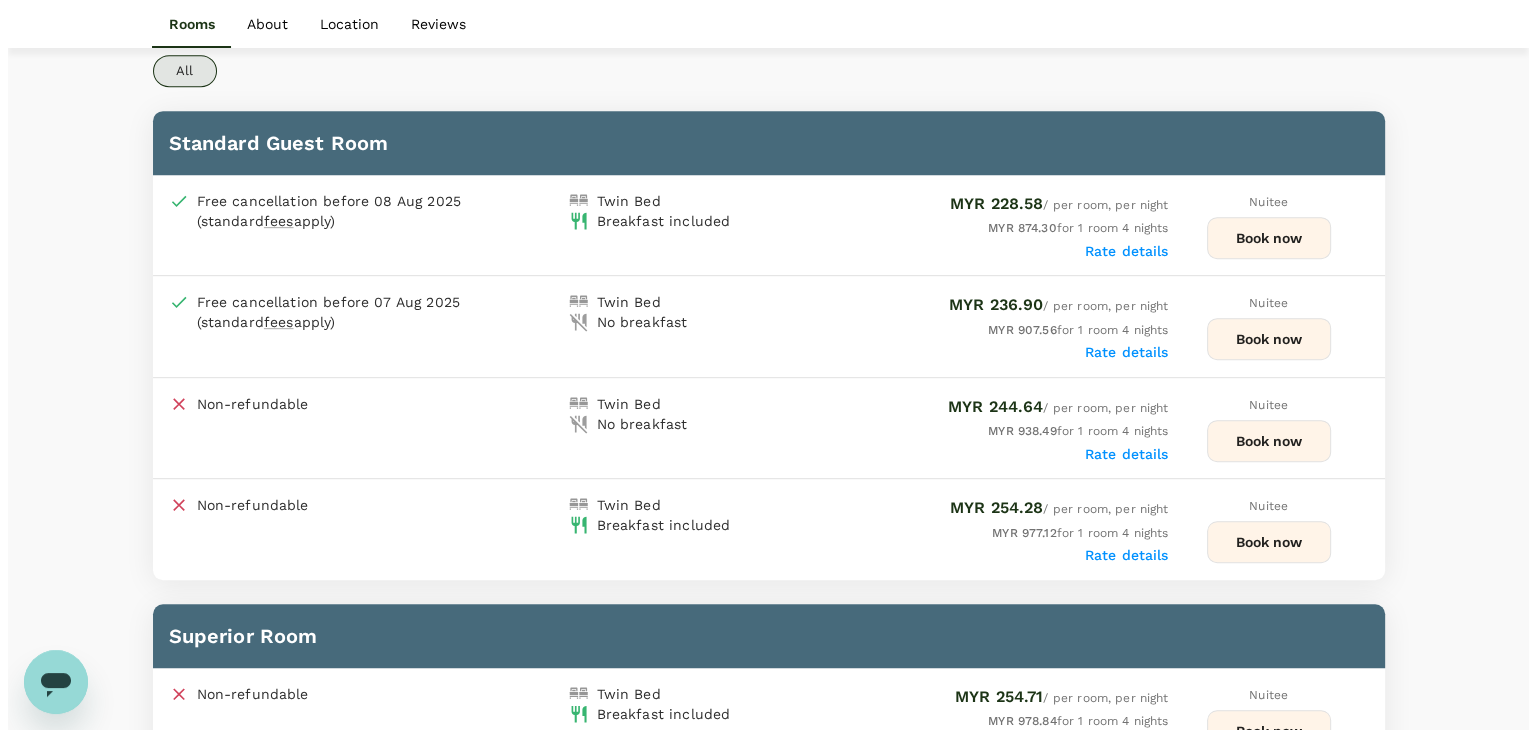 scroll, scrollTop: 992, scrollLeft: 0, axis: vertical 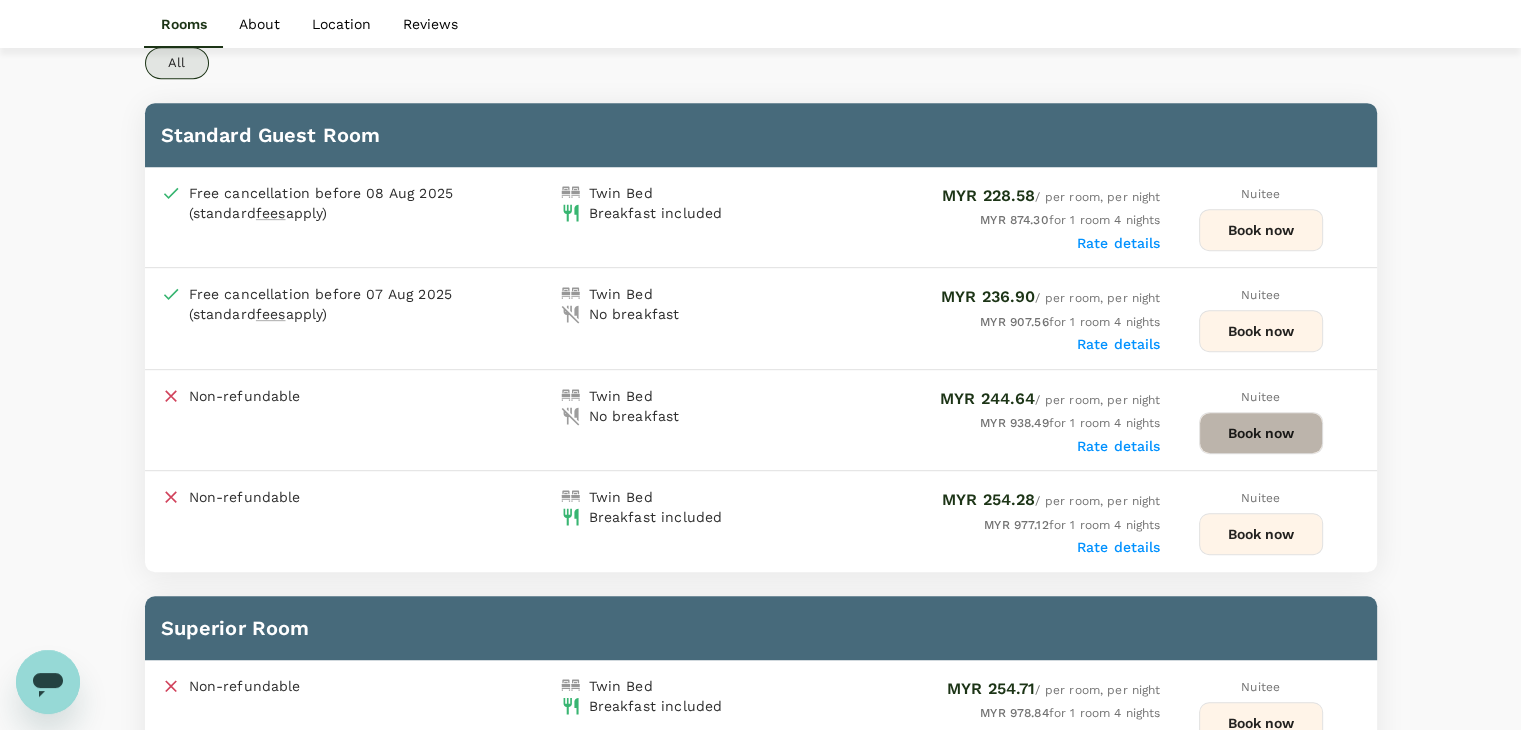 click on "Book now" at bounding box center [1261, 433] 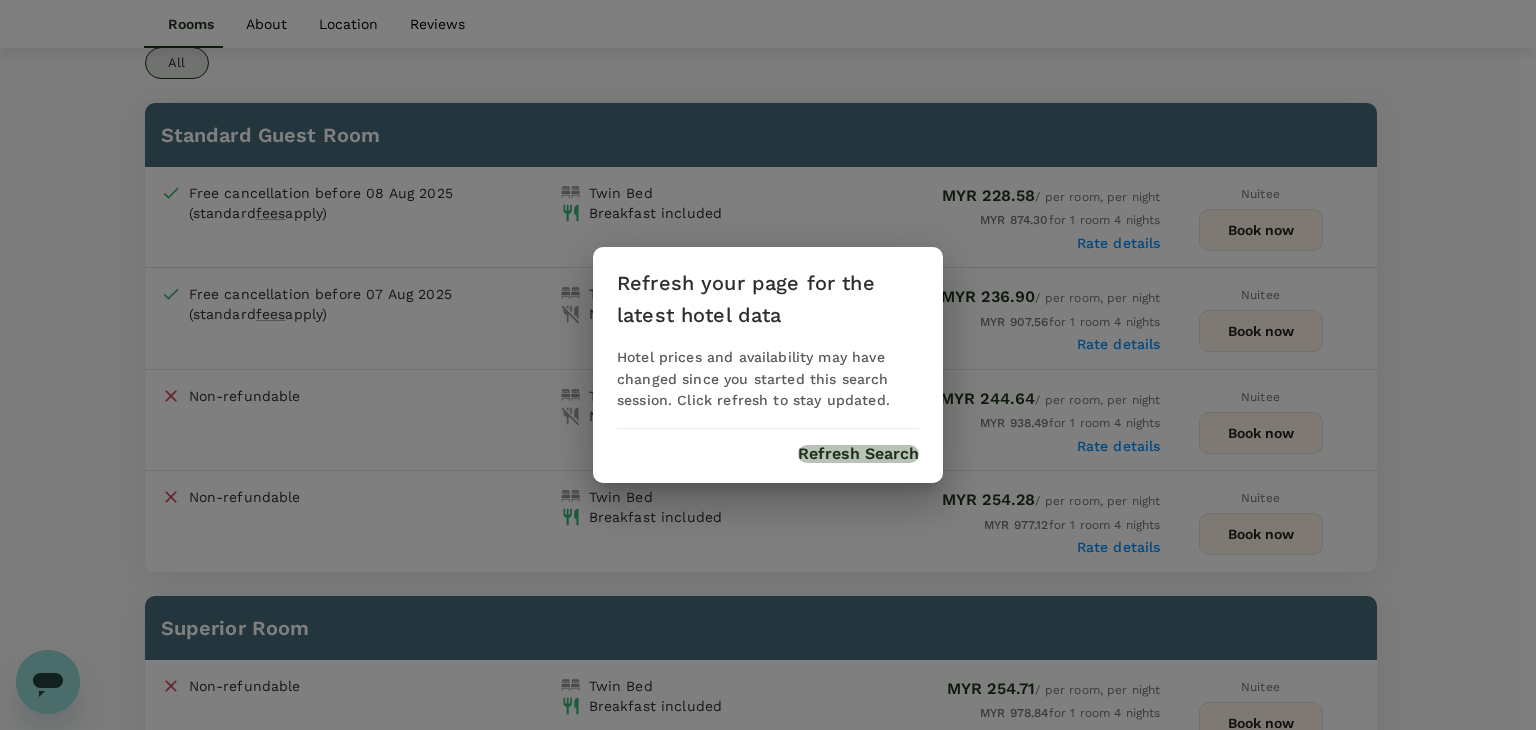 click on "Refresh Search" at bounding box center [858, 454] 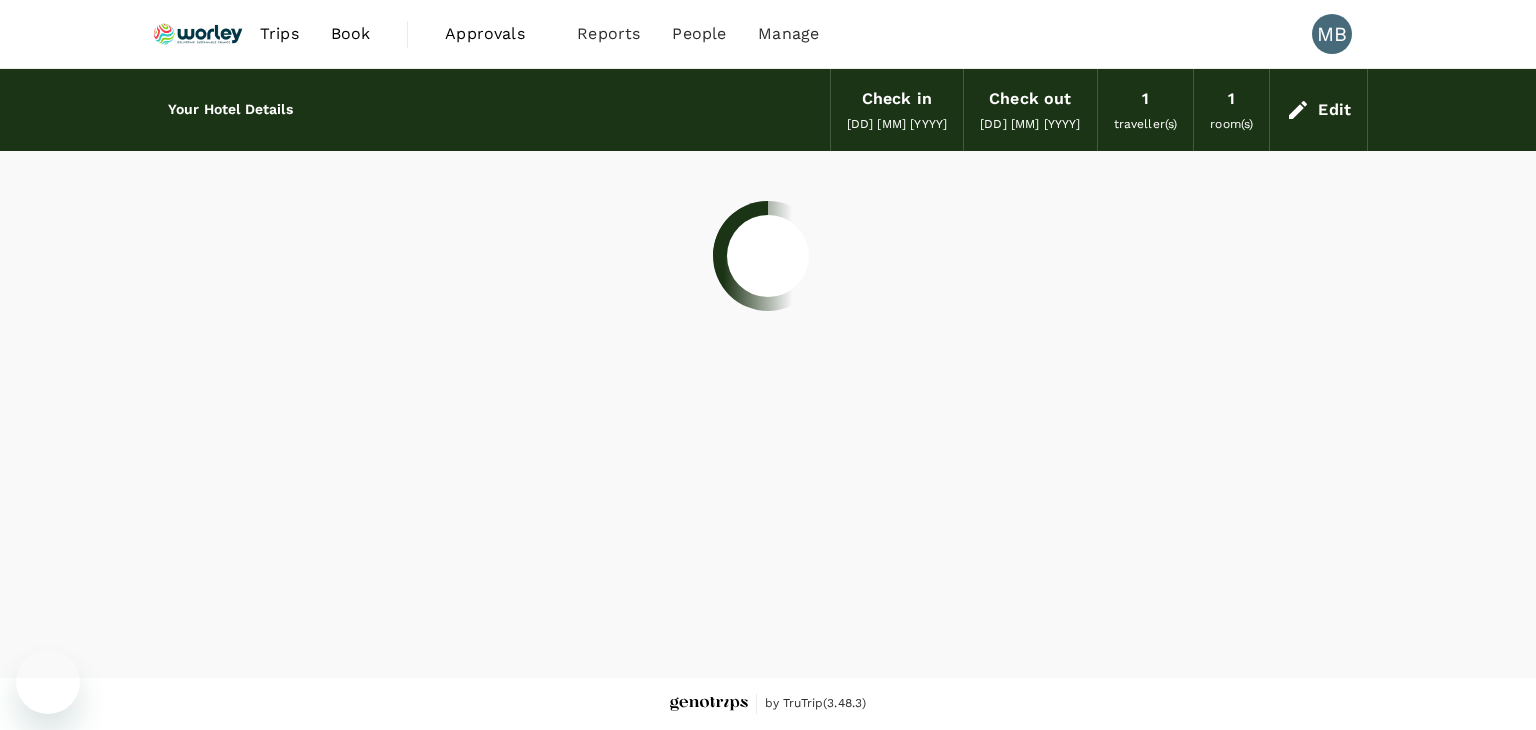 scroll, scrollTop: 0, scrollLeft: 0, axis: both 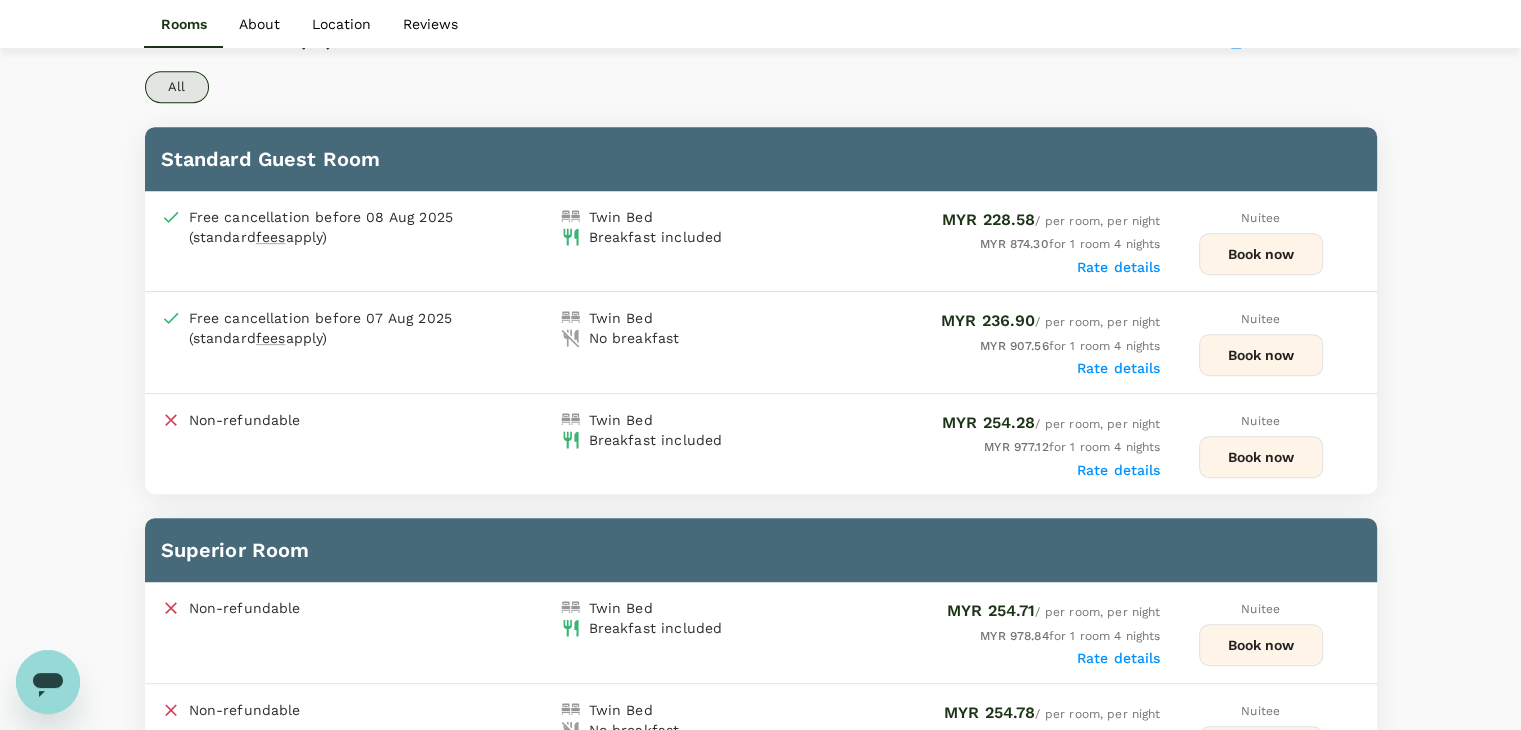 click on "Book now" at bounding box center (1261, 457) 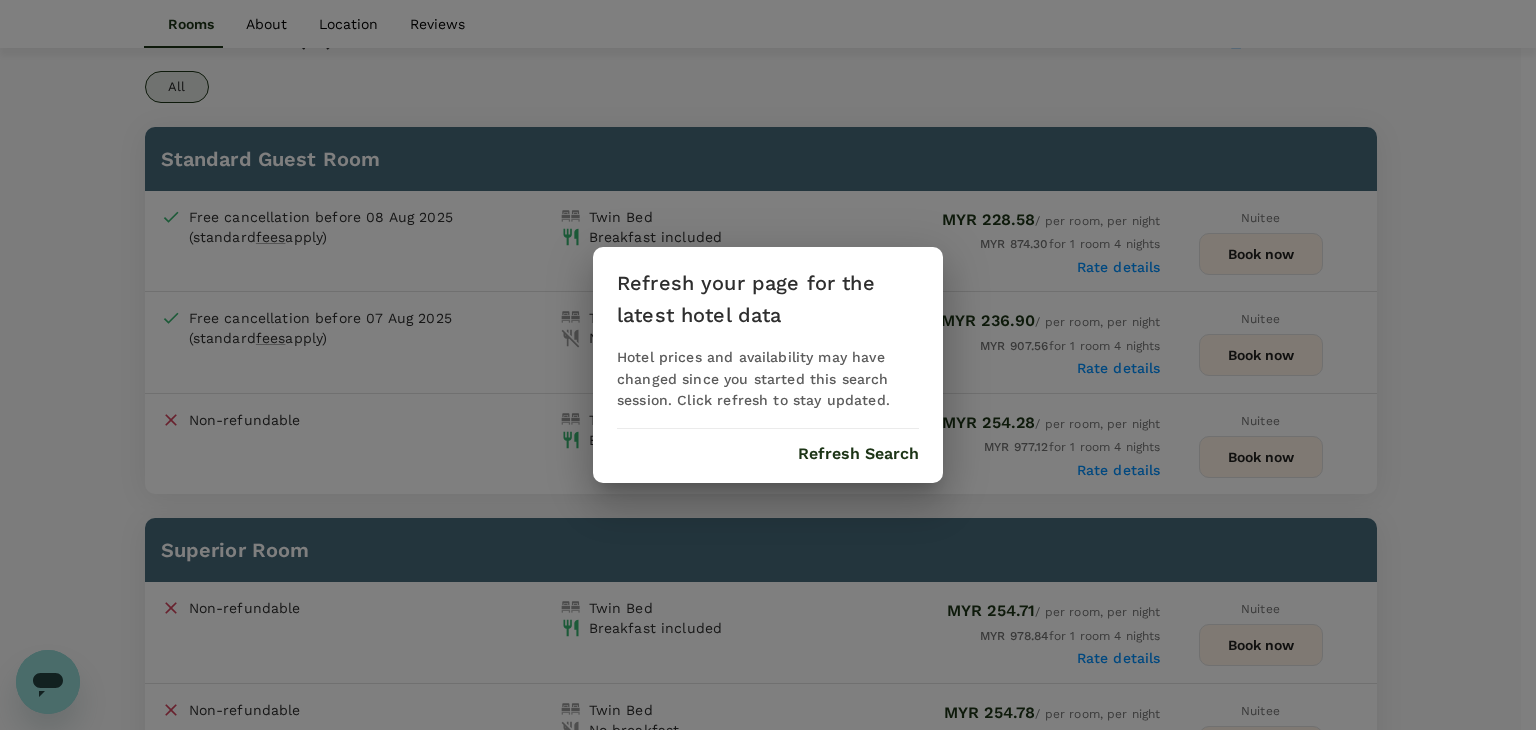 click on "Refresh Search" at bounding box center (858, 454) 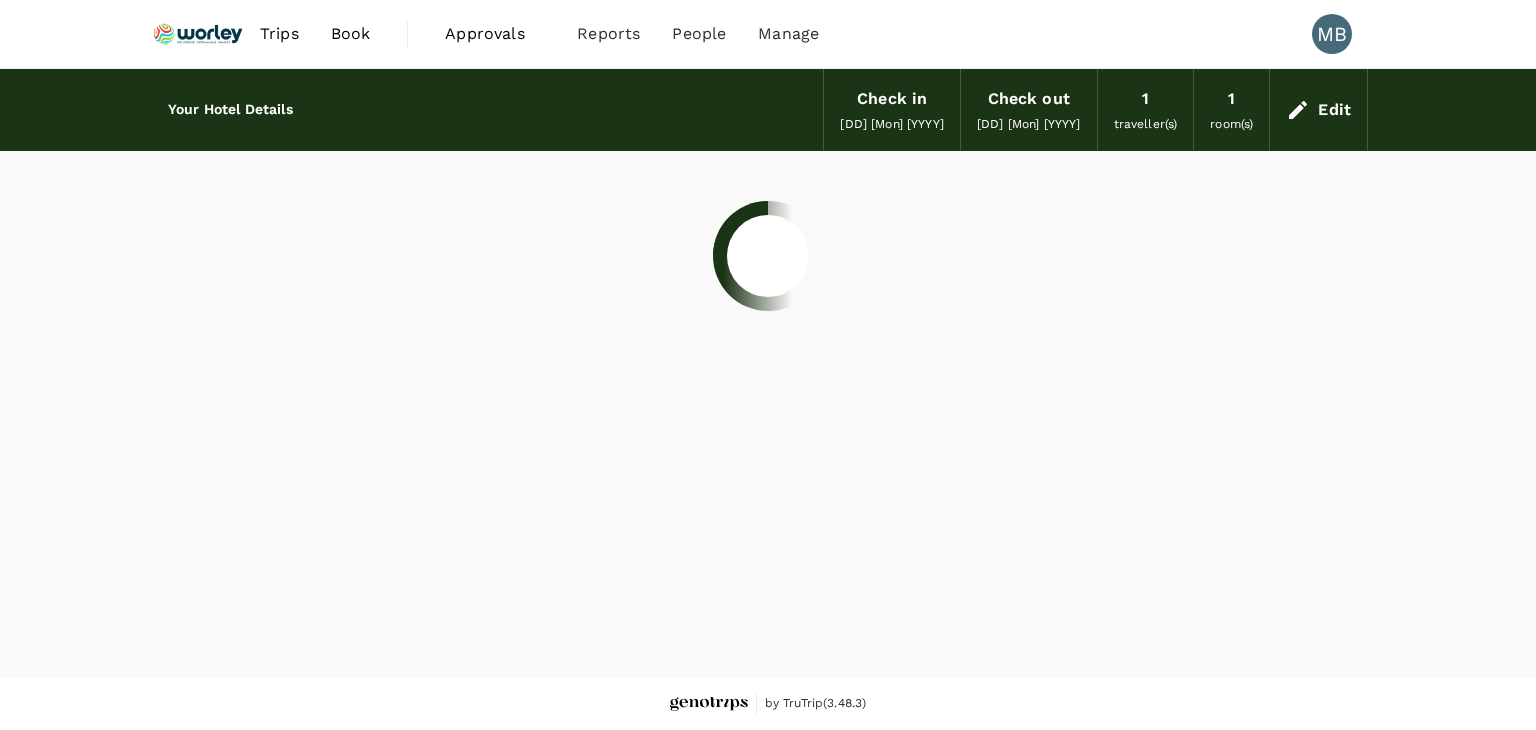 scroll, scrollTop: 0, scrollLeft: 0, axis: both 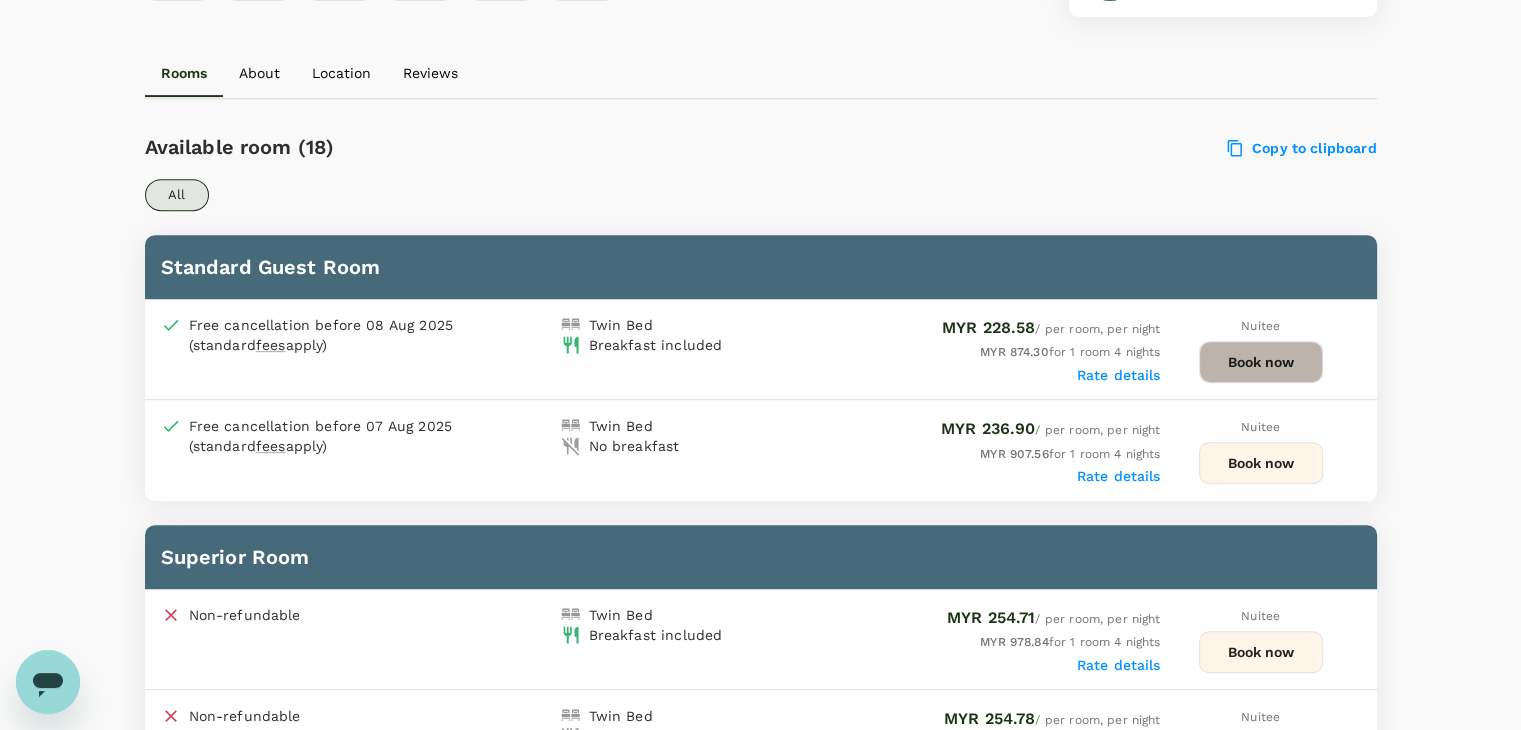 click on "Book now" at bounding box center (1261, 362) 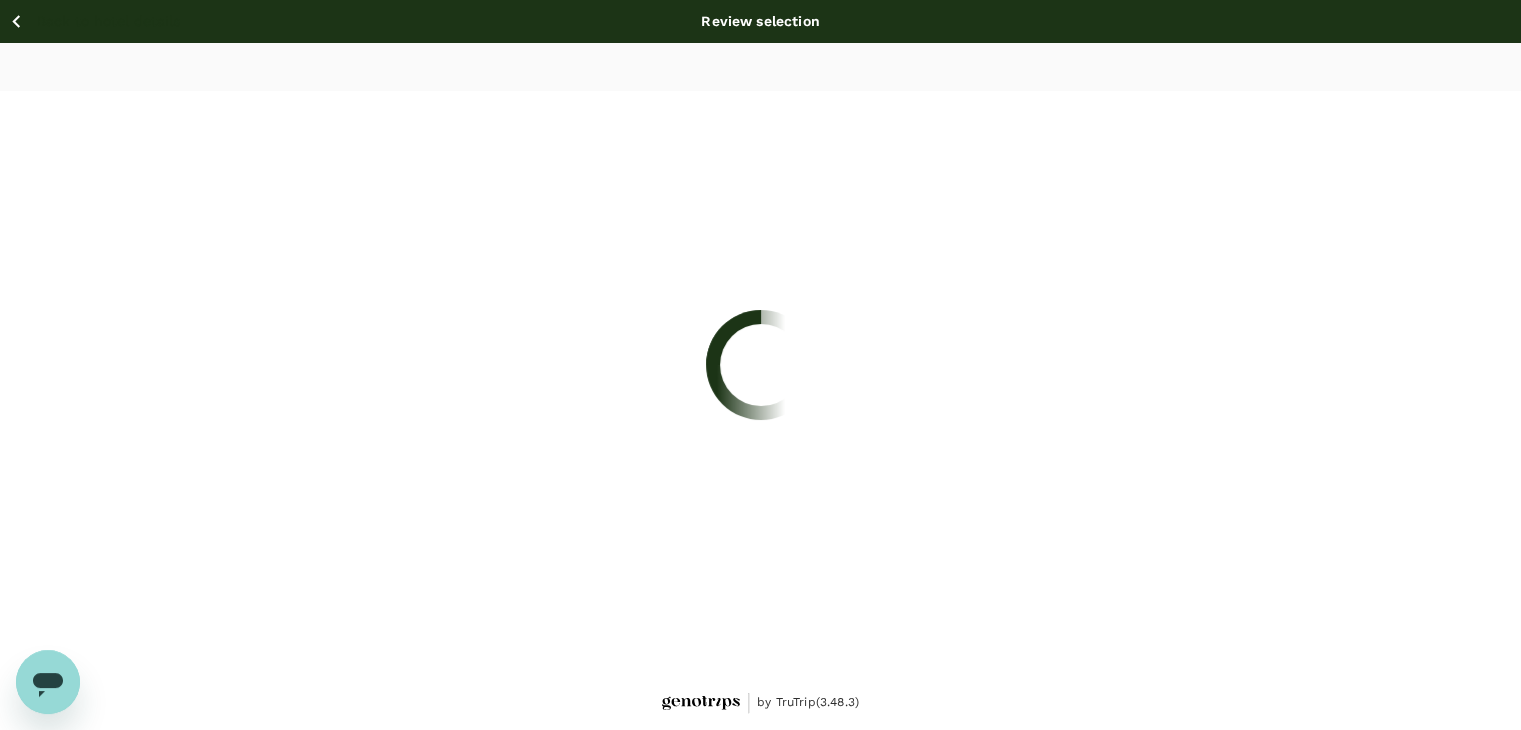 scroll, scrollTop: 0, scrollLeft: 0, axis: both 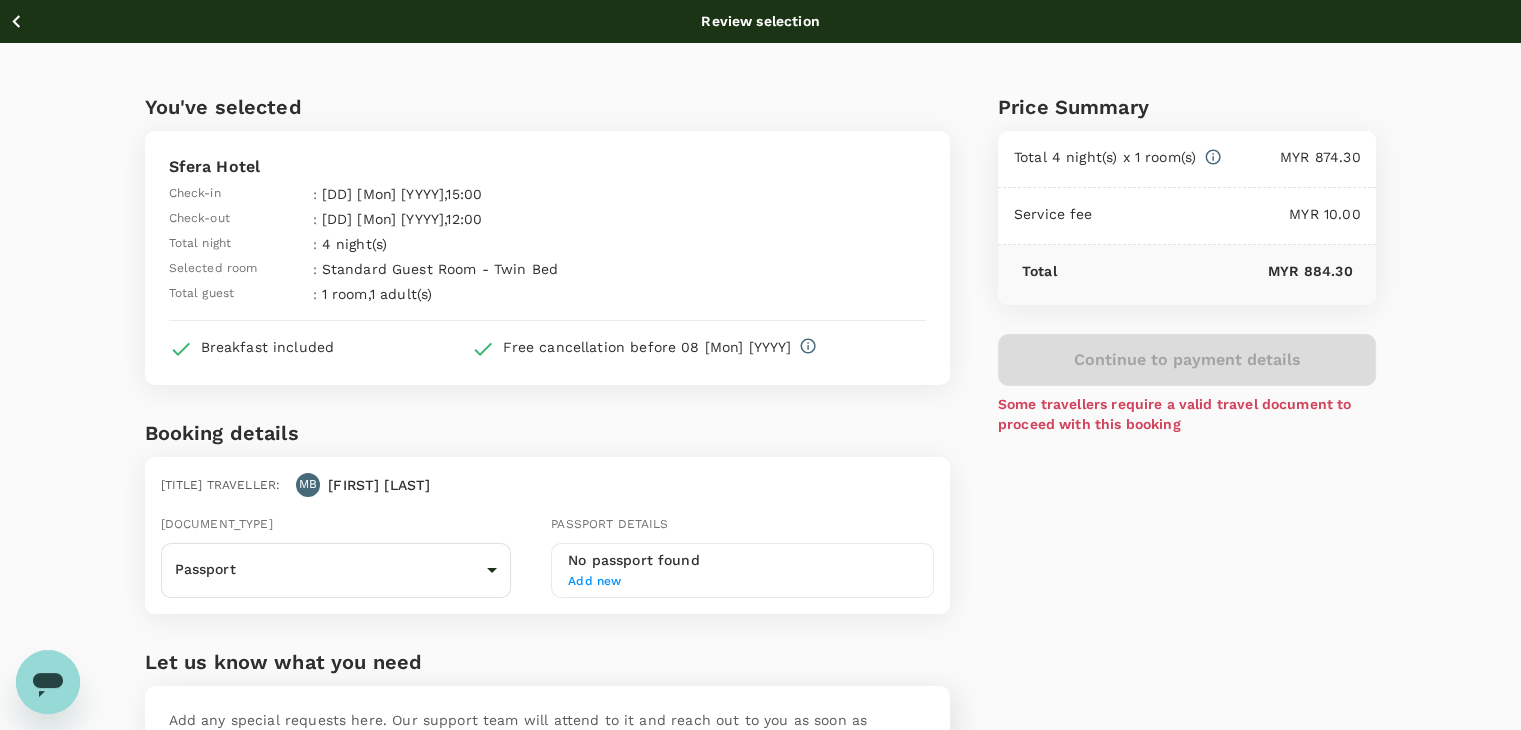 click 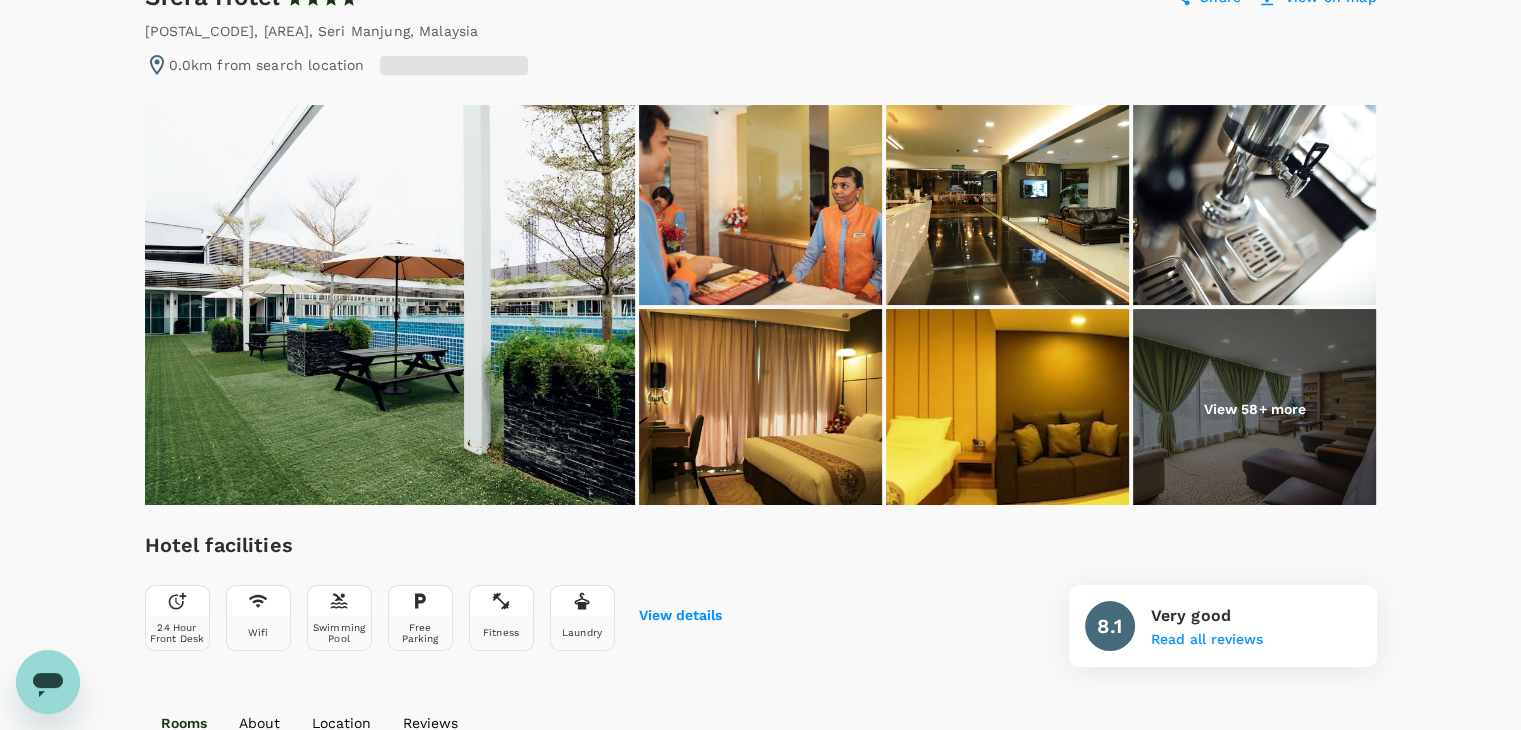 scroll, scrollTop: 160, scrollLeft: 0, axis: vertical 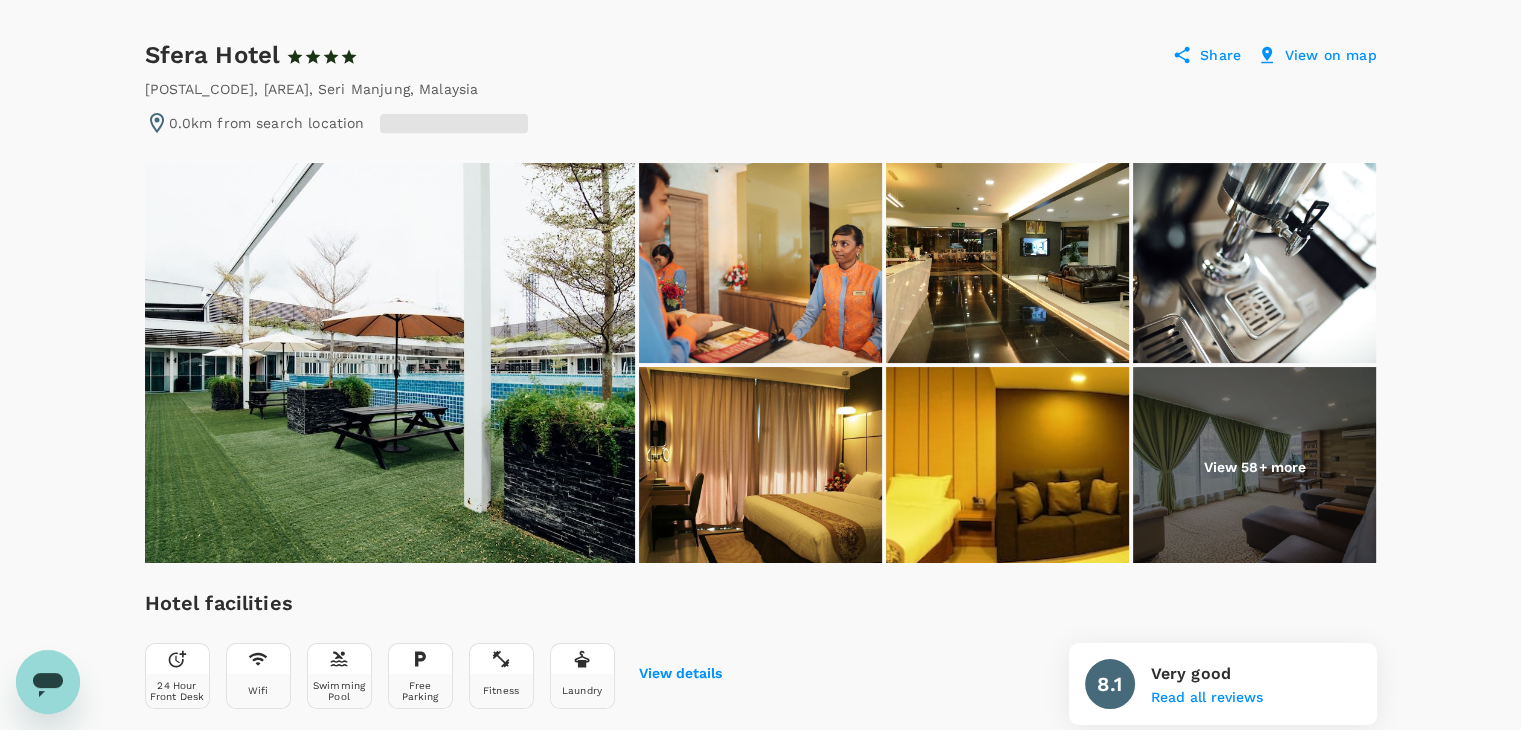 click at bounding box center [1254, 467] 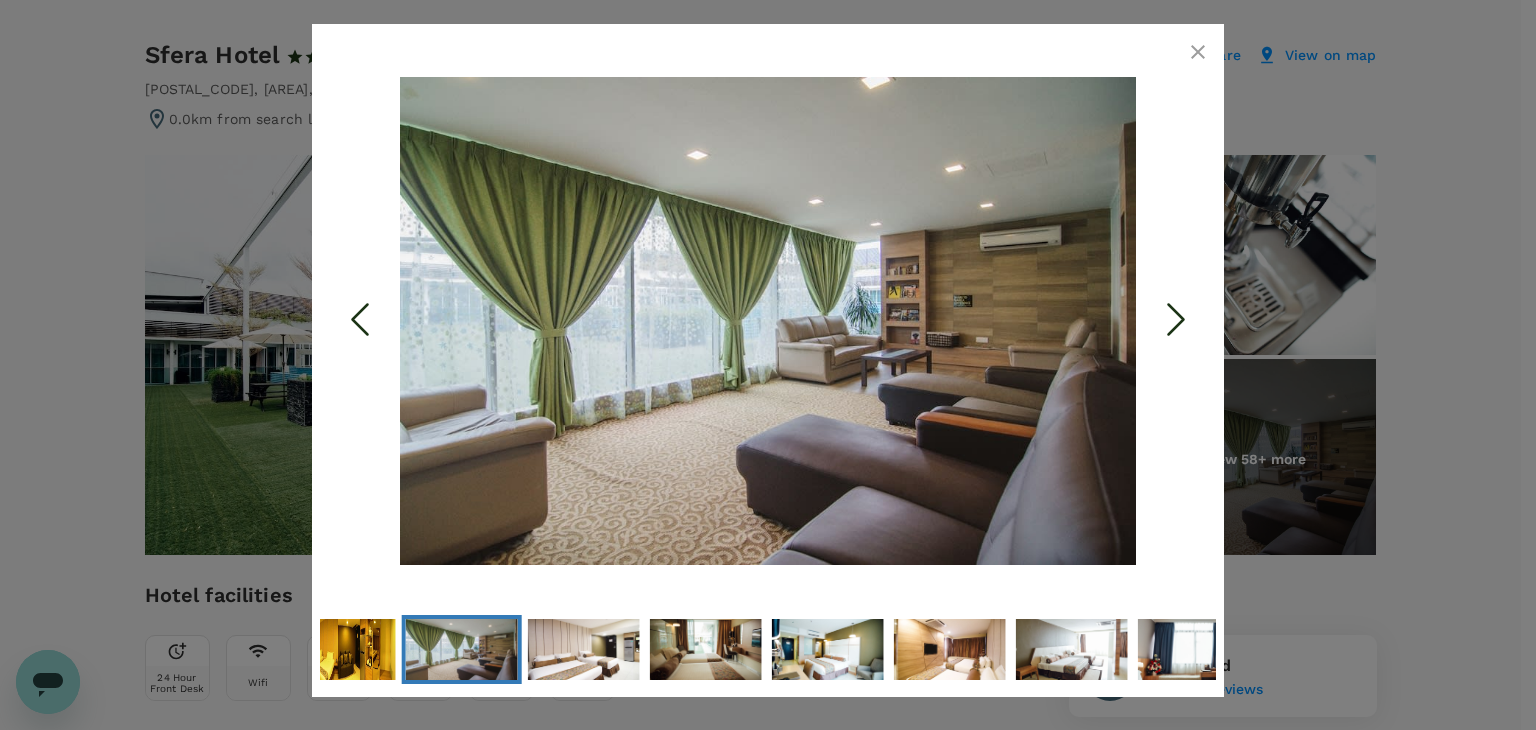 click 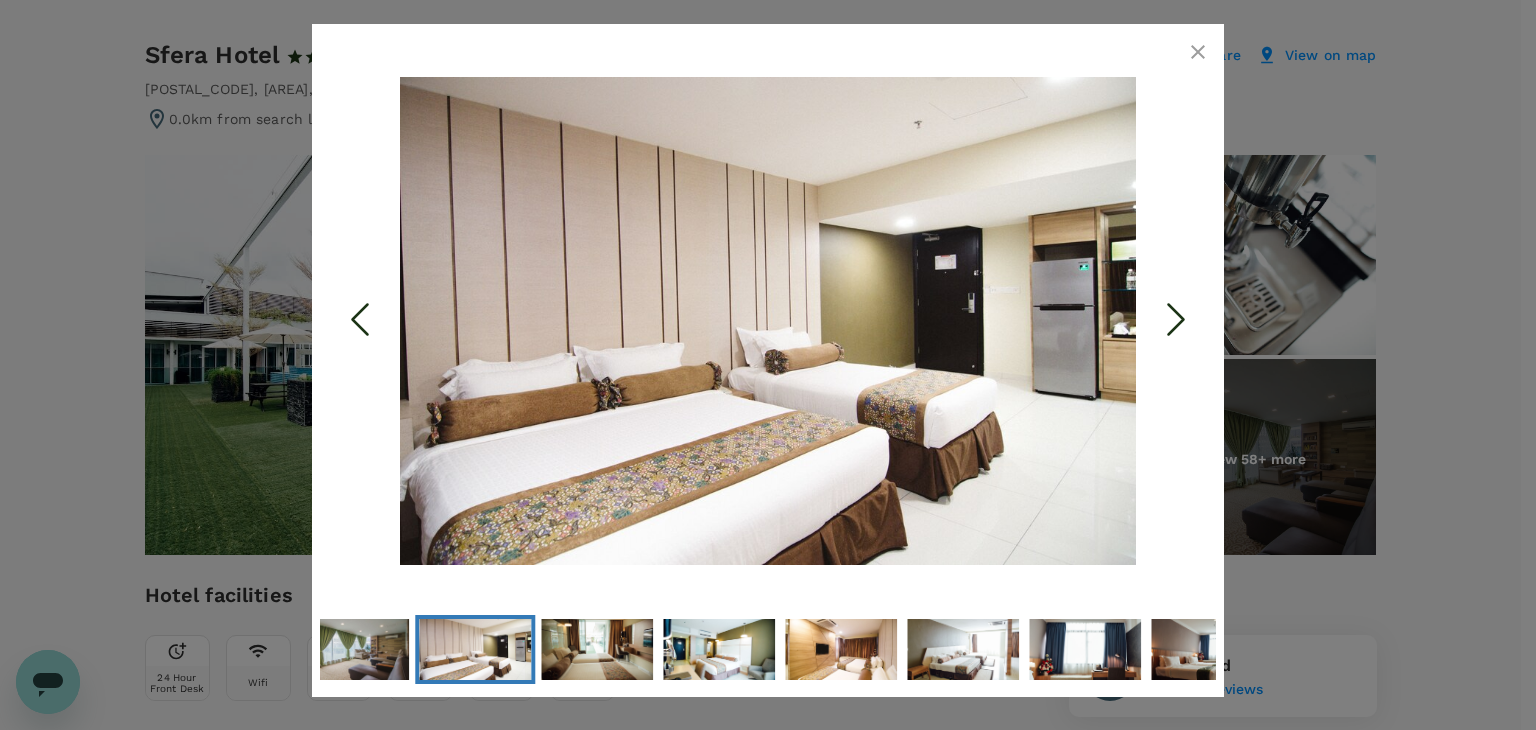 click 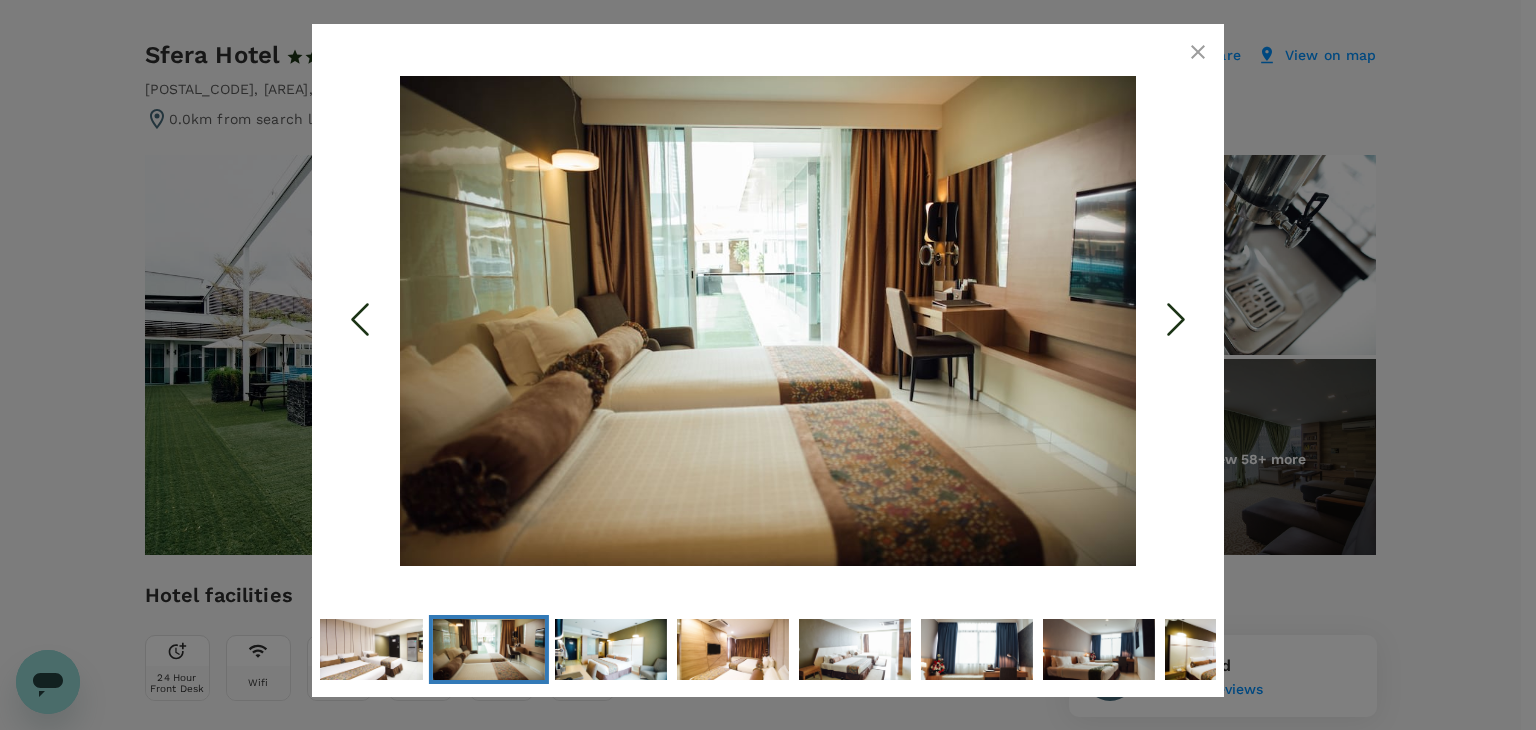 click 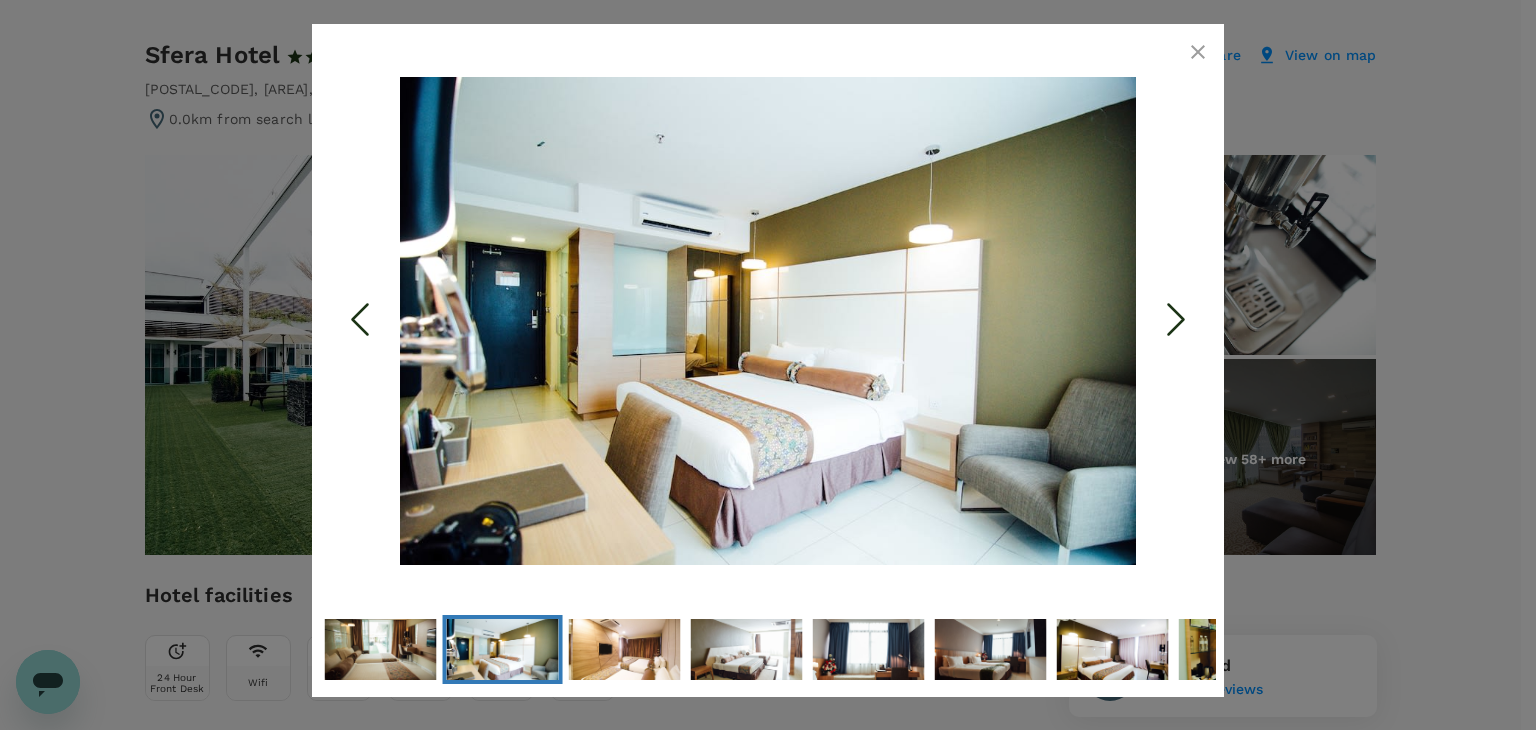 click 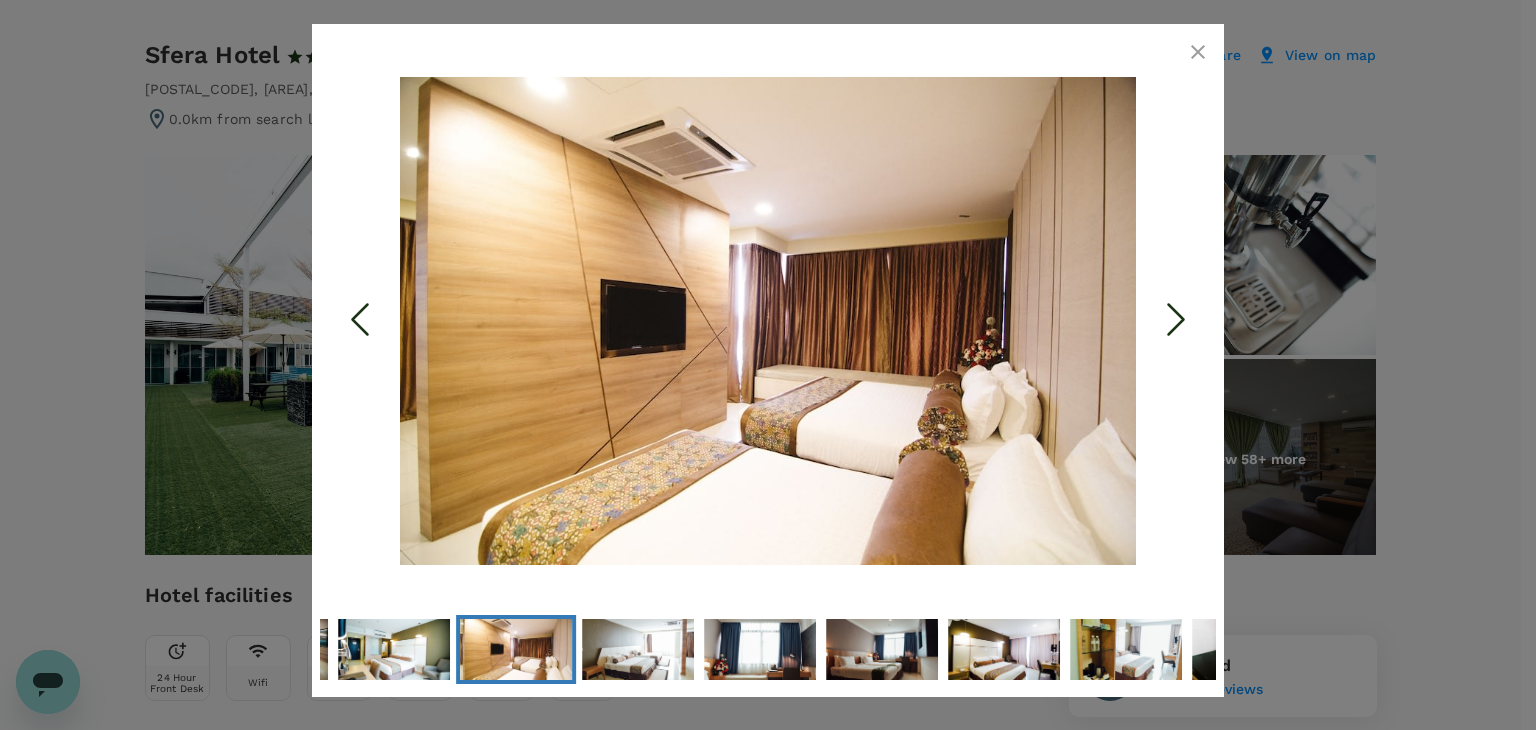 click at bounding box center [768, 365] 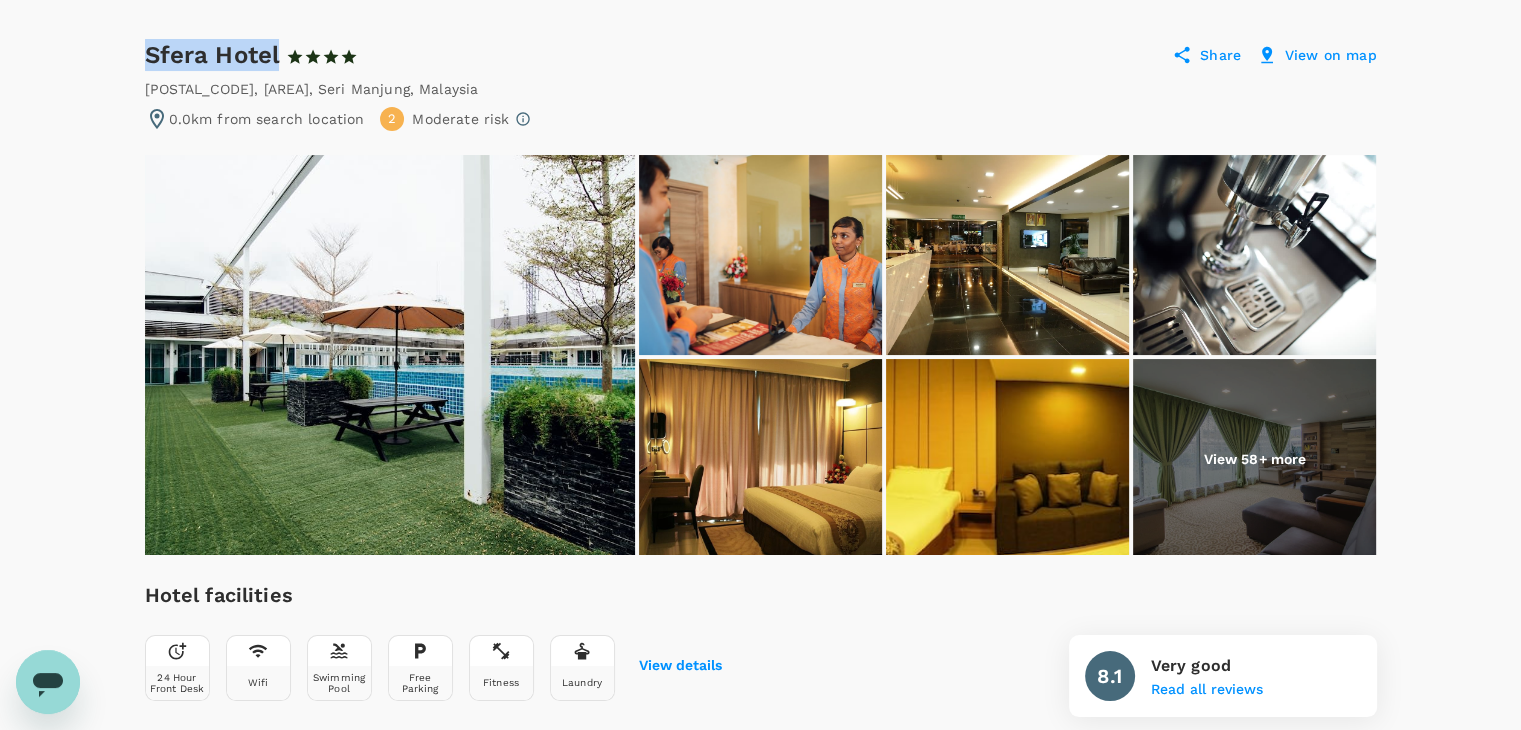 drag, startPoint x: 145, startPoint y: 50, endPoint x: 278, endPoint y: 57, distance: 133.18408 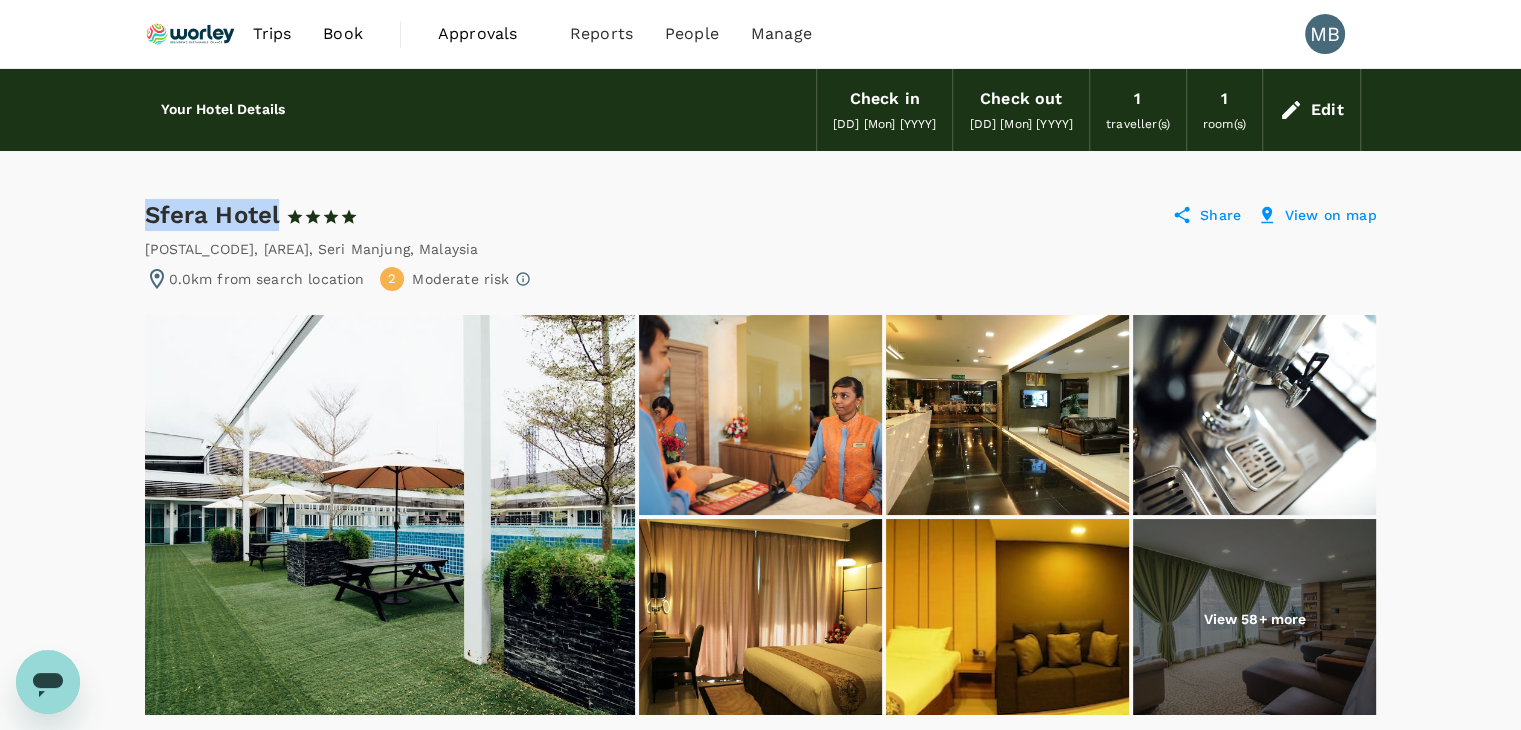 scroll, scrollTop: 0, scrollLeft: 0, axis: both 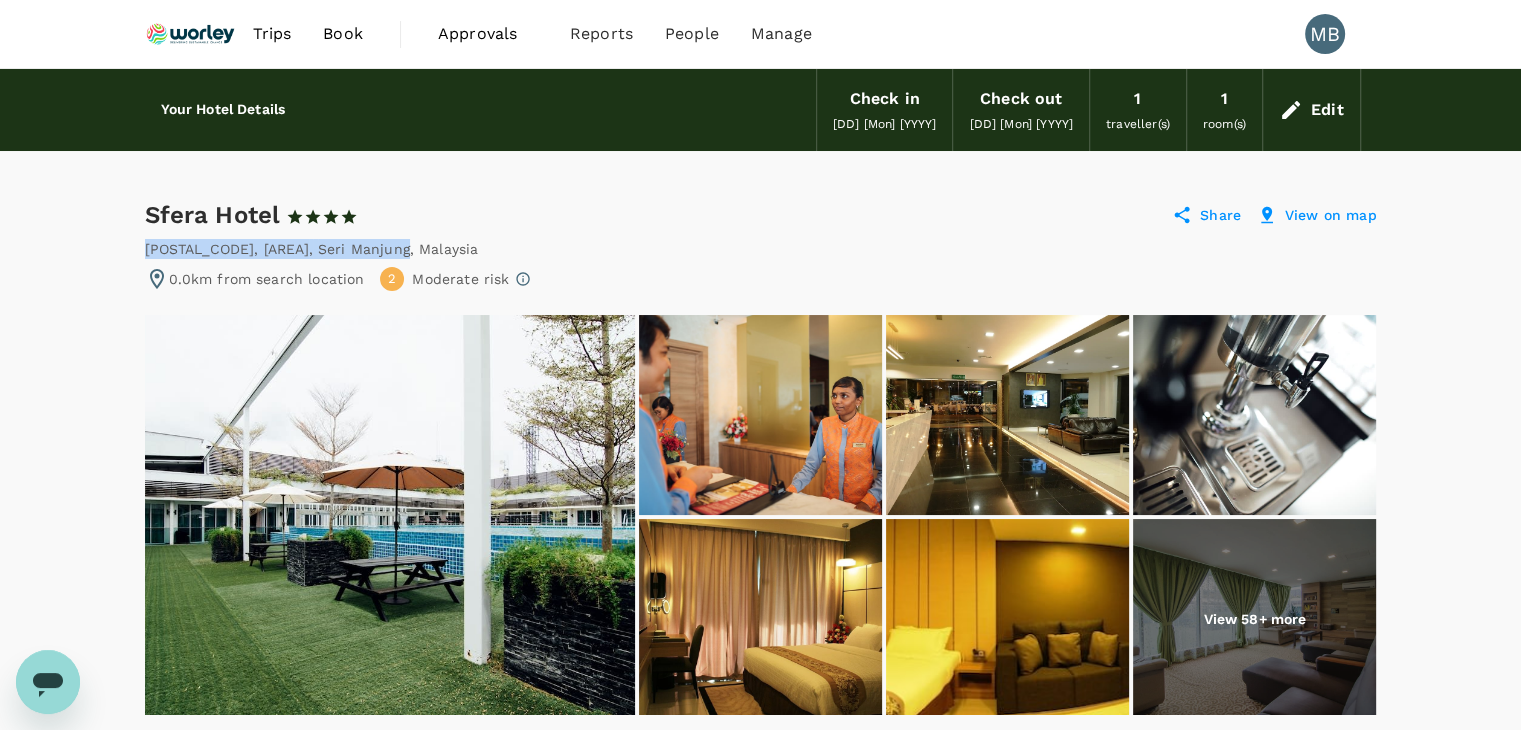 drag, startPoint x: 144, startPoint y: 245, endPoint x: 405, endPoint y: 245, distance: 261 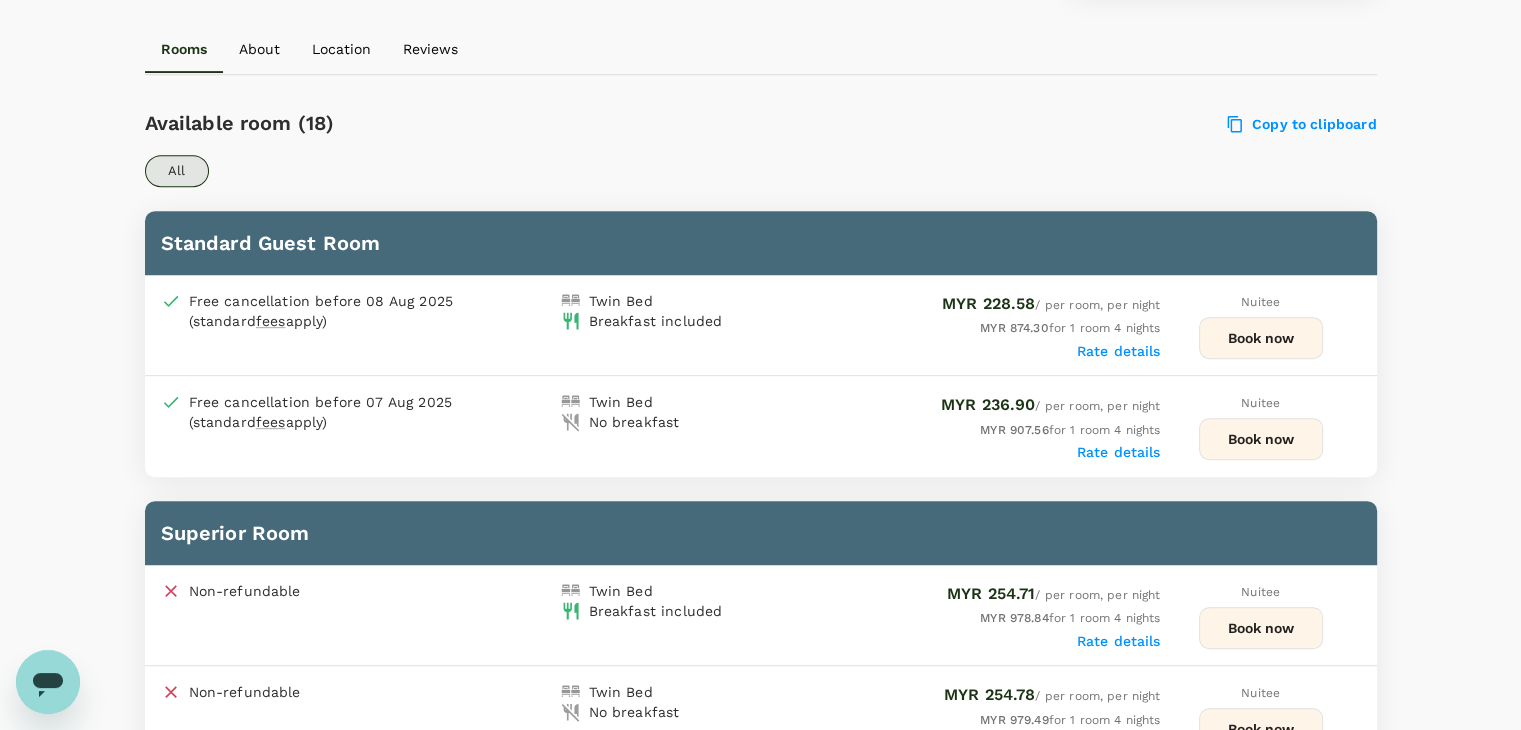 scroll, scrollTop: 900, scrollLeft: 0, axis: vertical 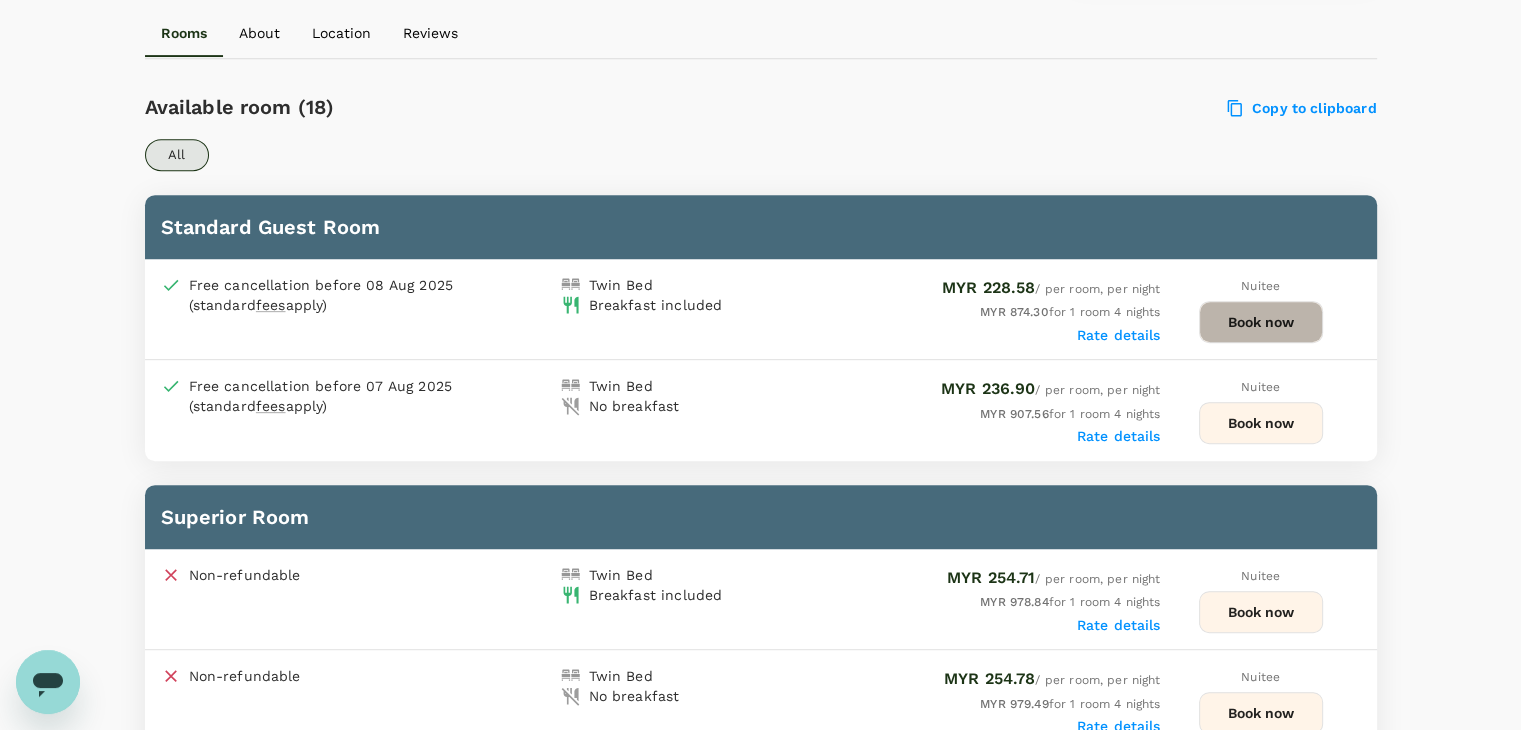 click on "Book now" at bounding box center [1261, 322] 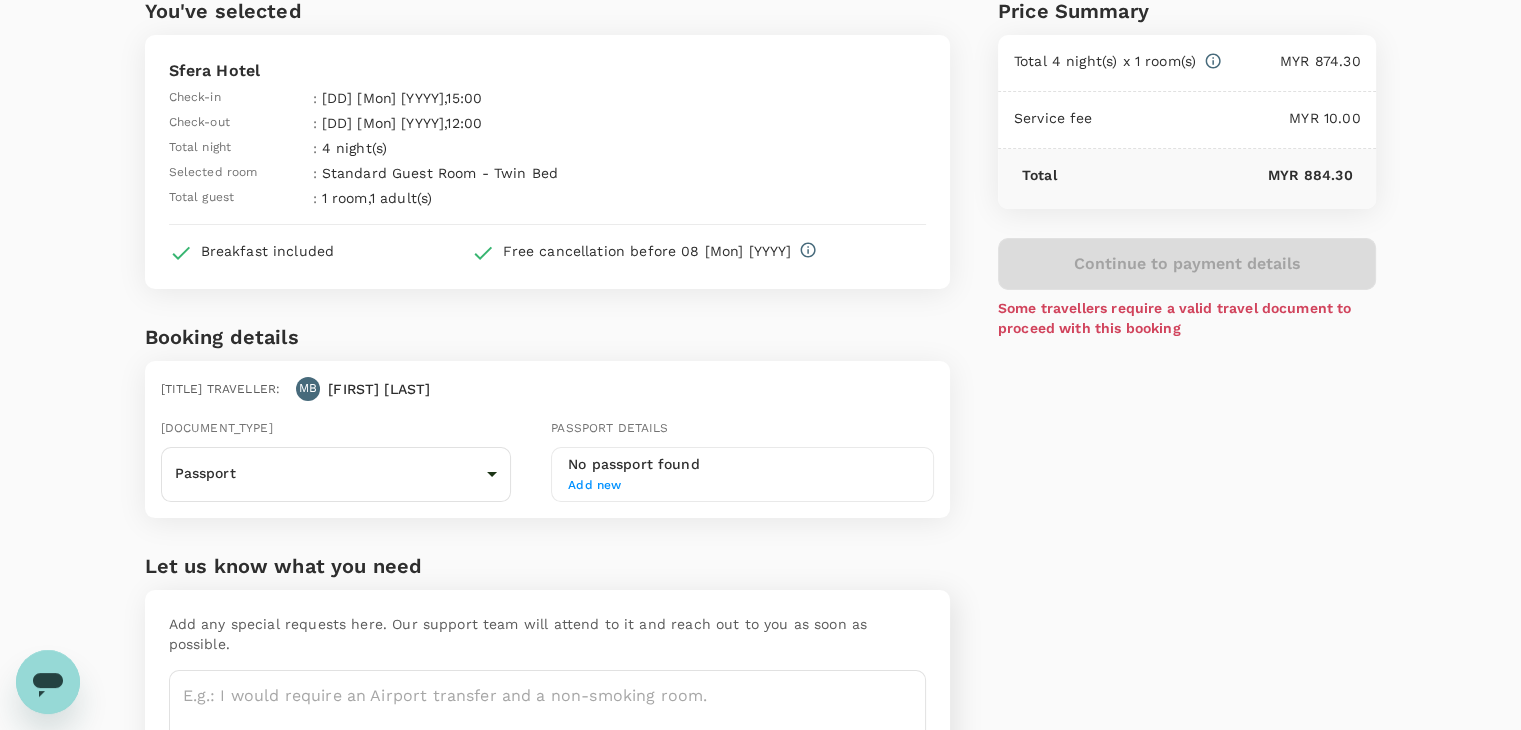 scroll, scrollTop: 0, scrollLeft: 0, axis: both 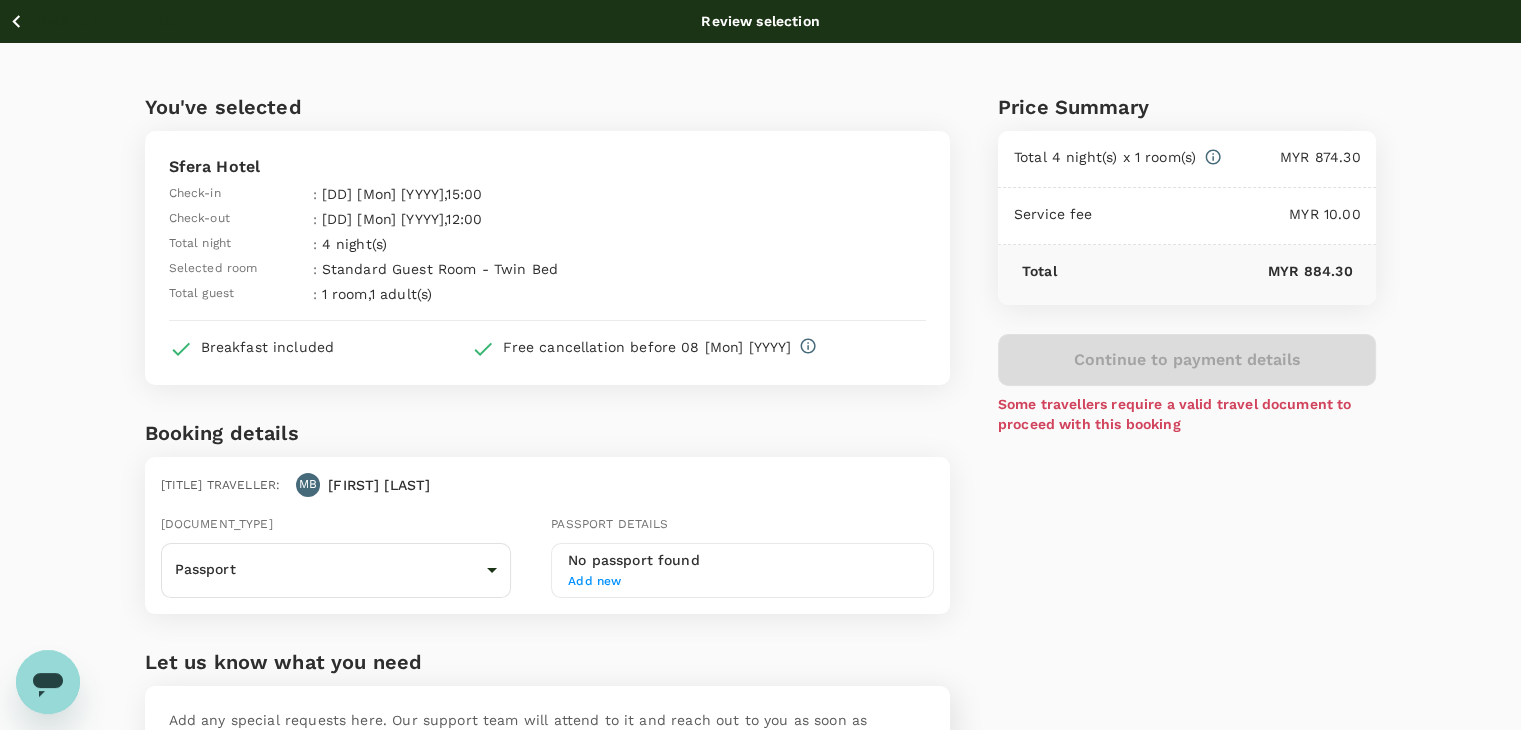 click 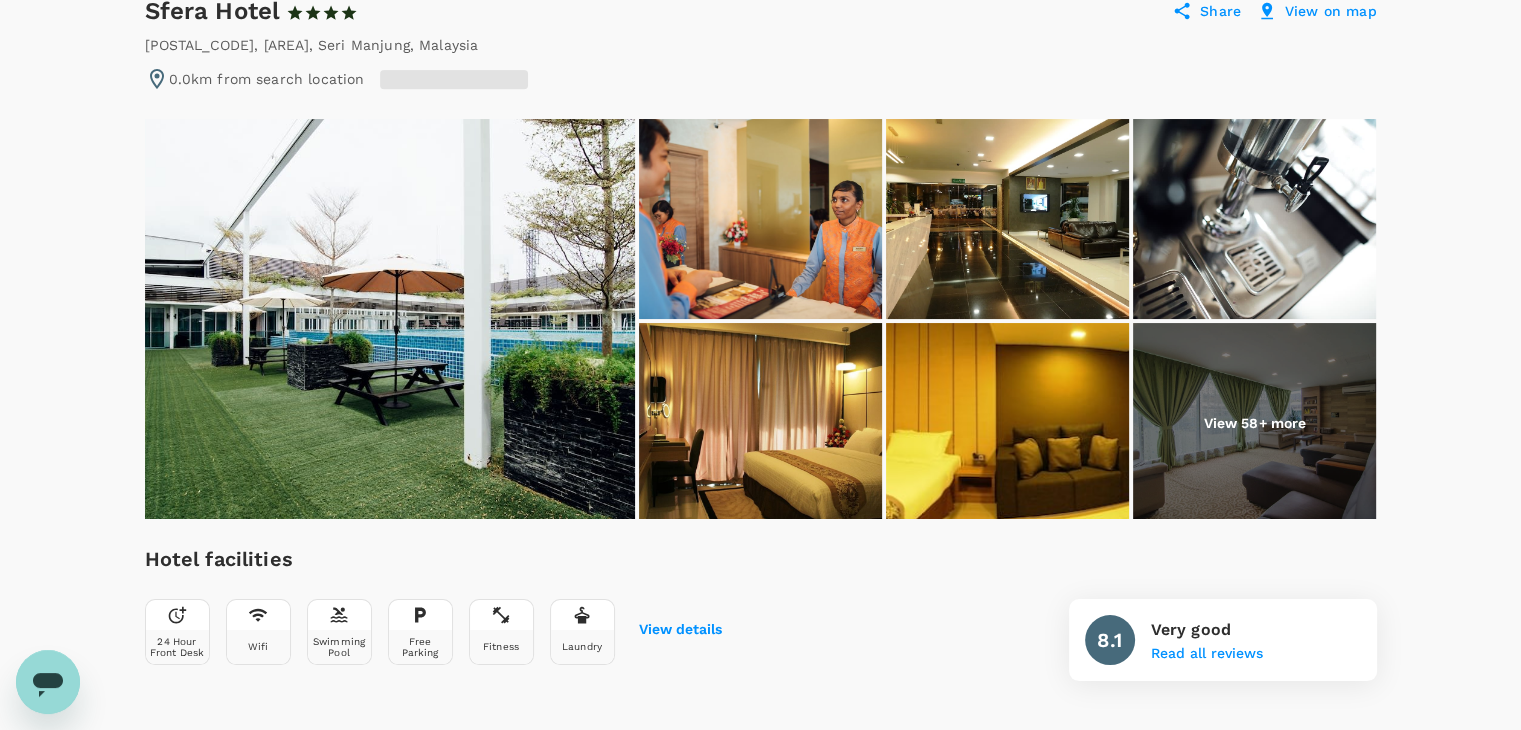 scroll, scrollTop: 0, scrollLeft: 0, axis: both 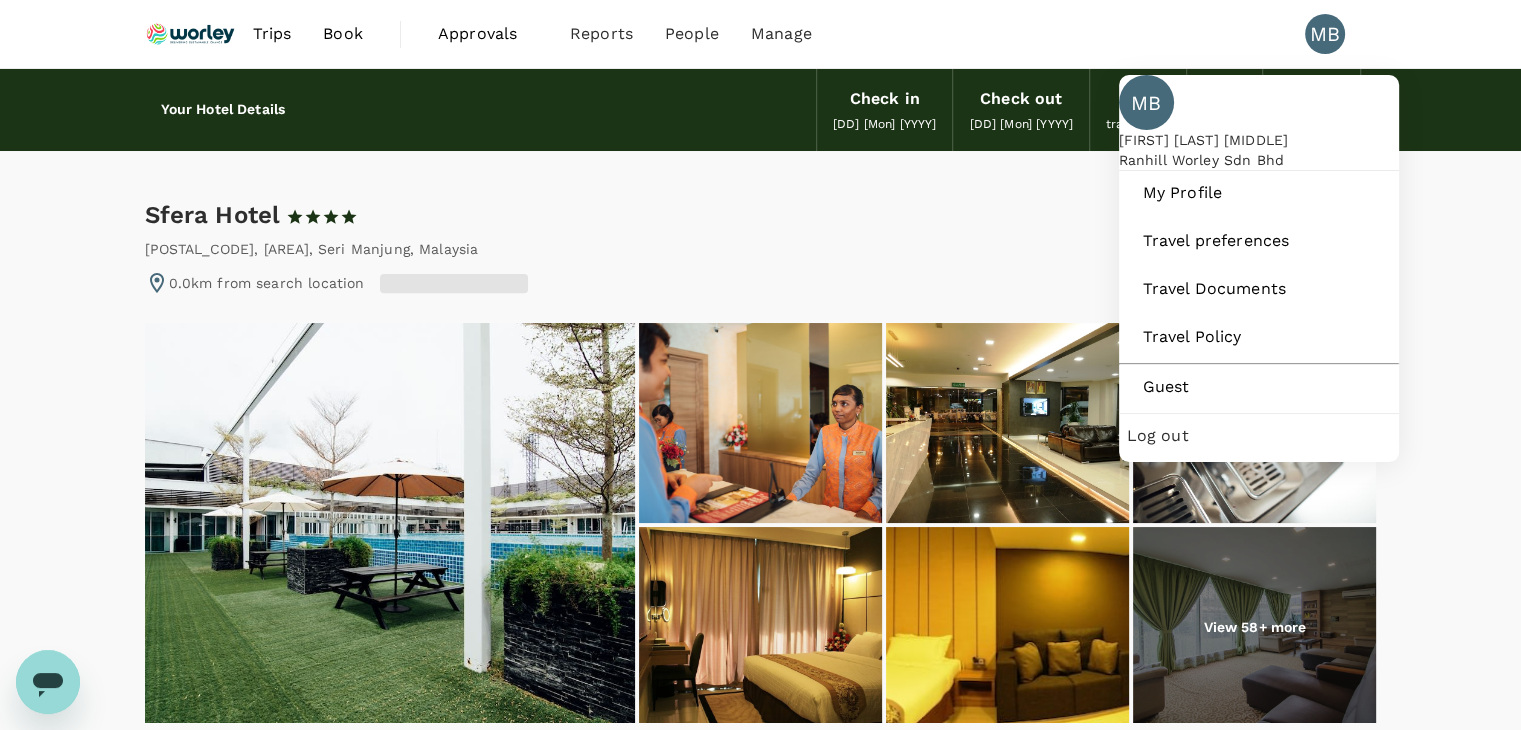 click on "Log out" at bounding box center (1259, 436) 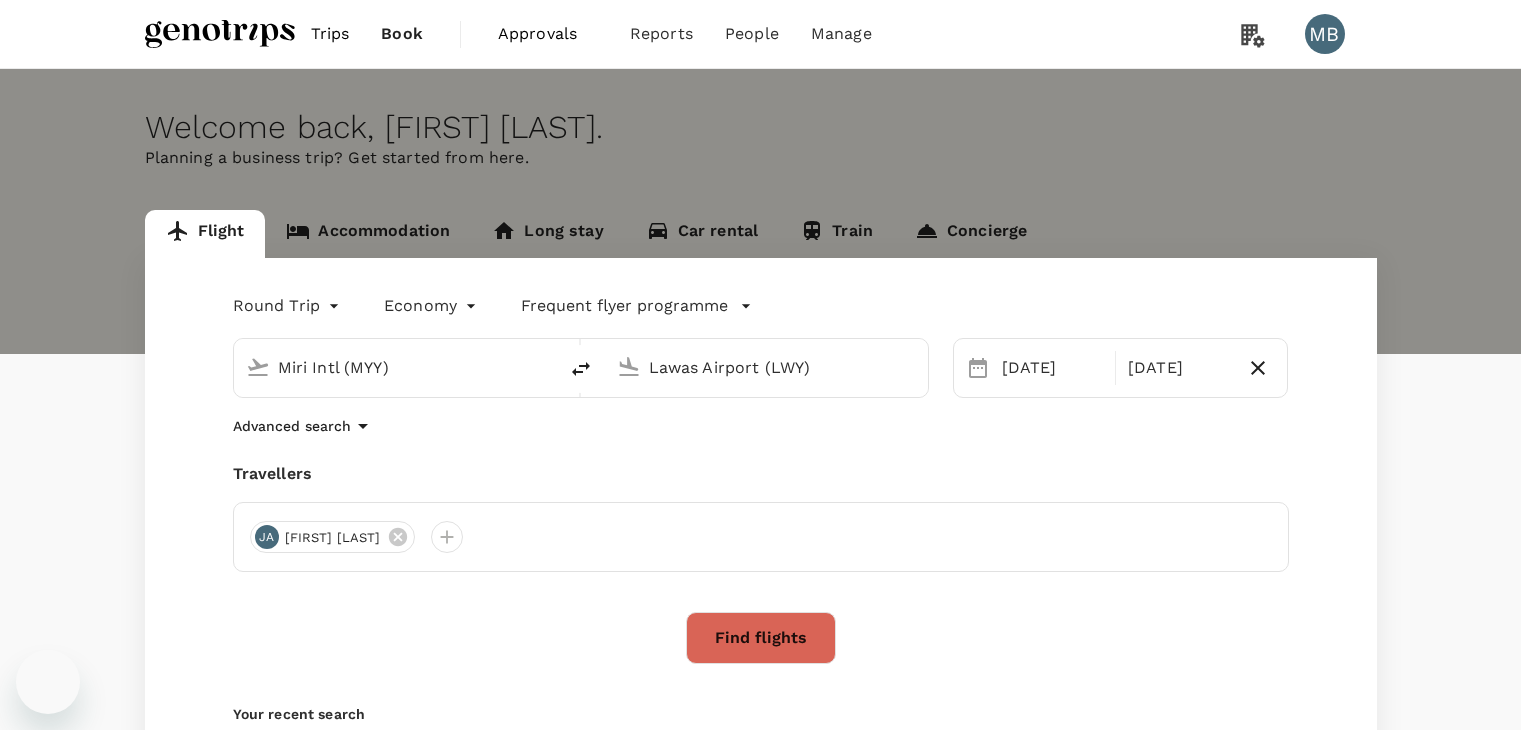 scroll, scrollTop: 0, scrollLeft: 0, axis: both 